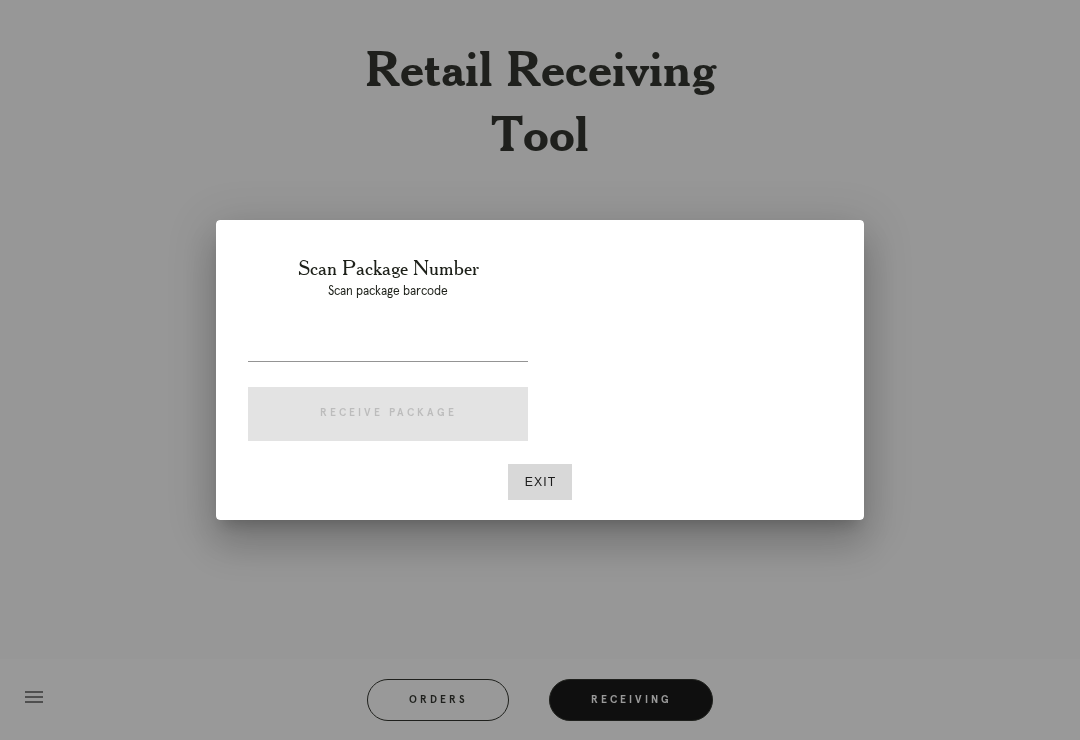 scroll, scrollTop: 0, scrollLeft: 0, axis: both 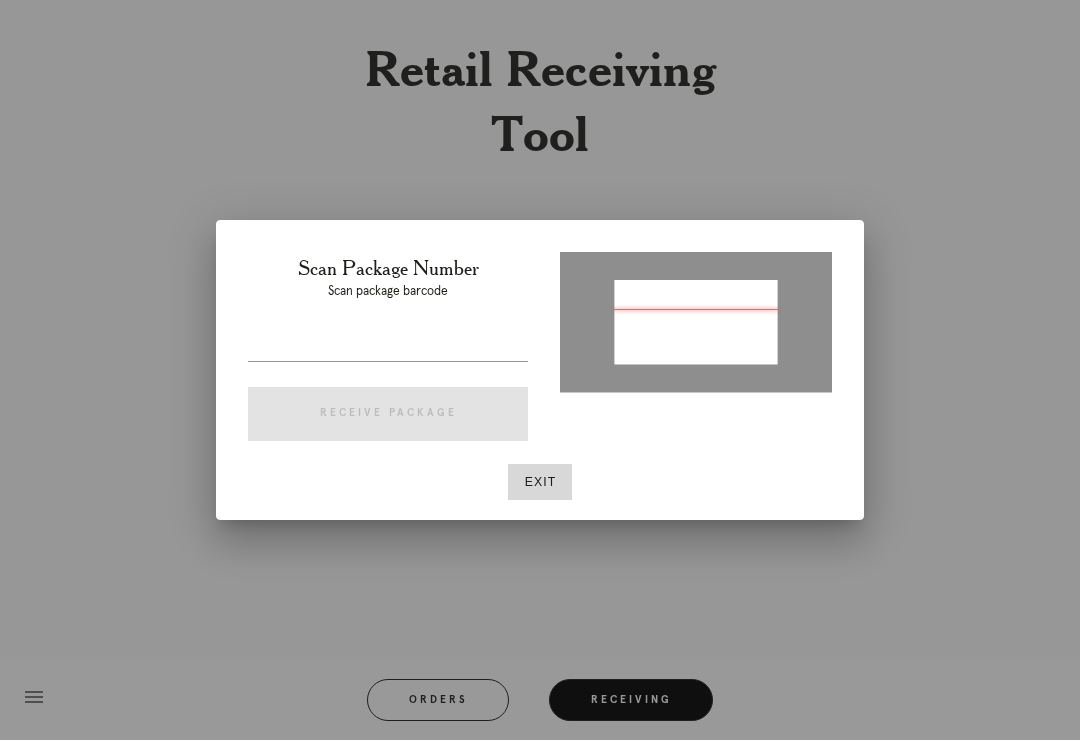 click at bounding box center [388, 345] 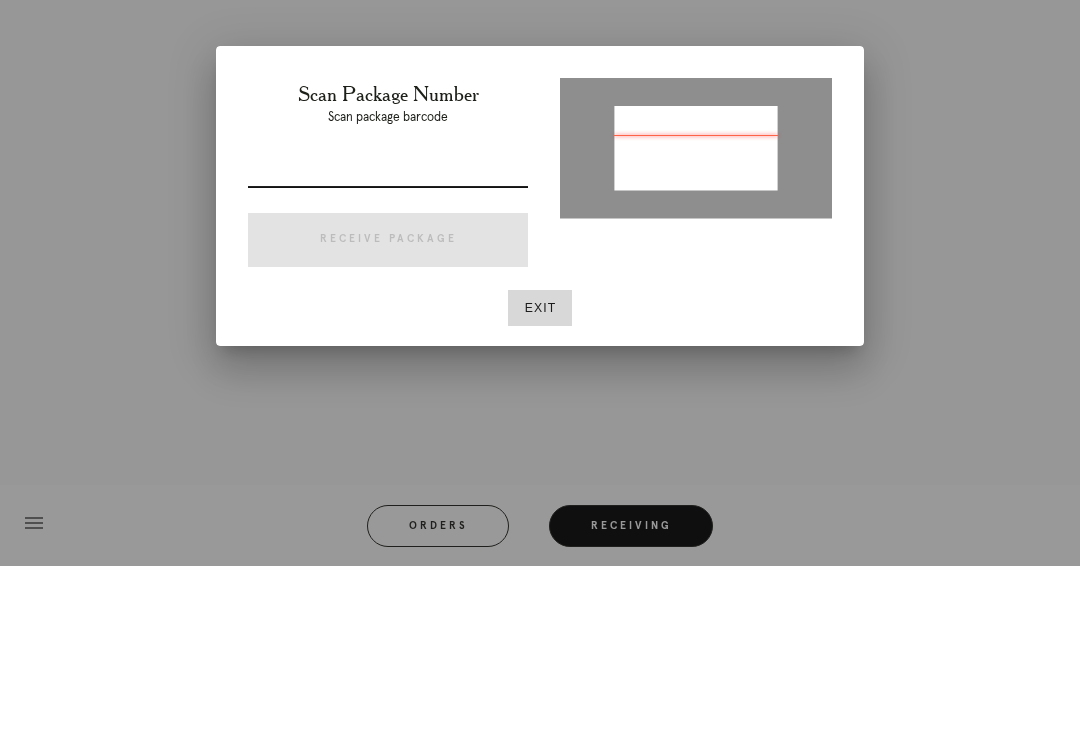type on "P796244307740047" 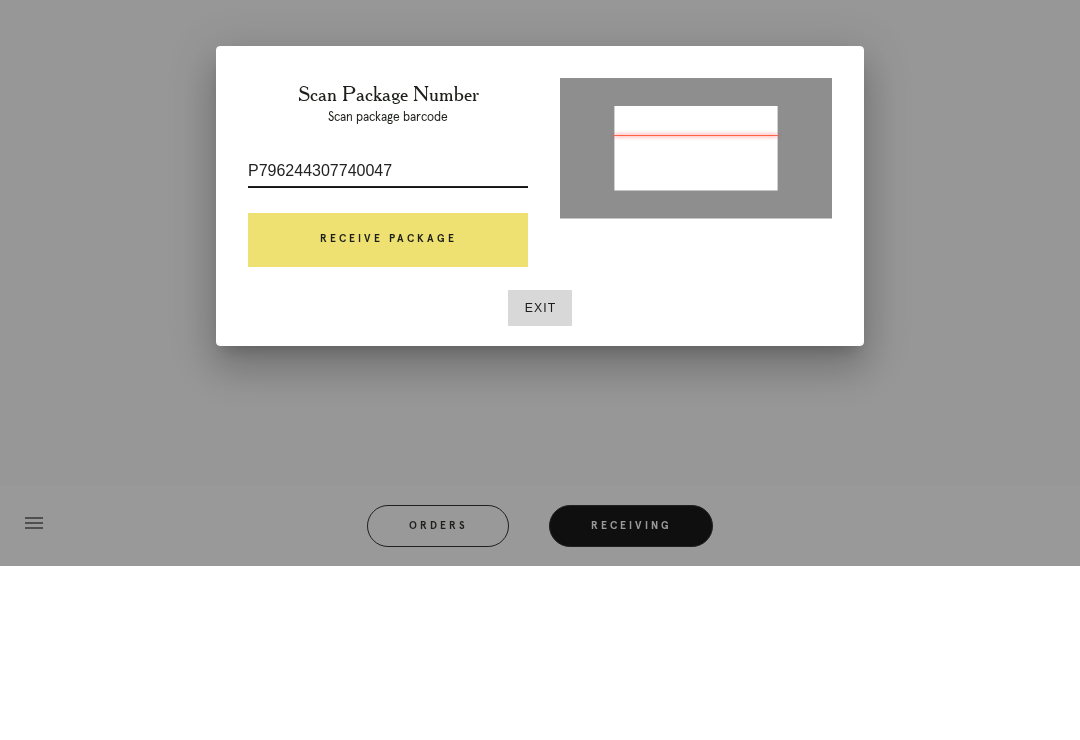 click on "Receive Package" at bounding box center [388, 414] 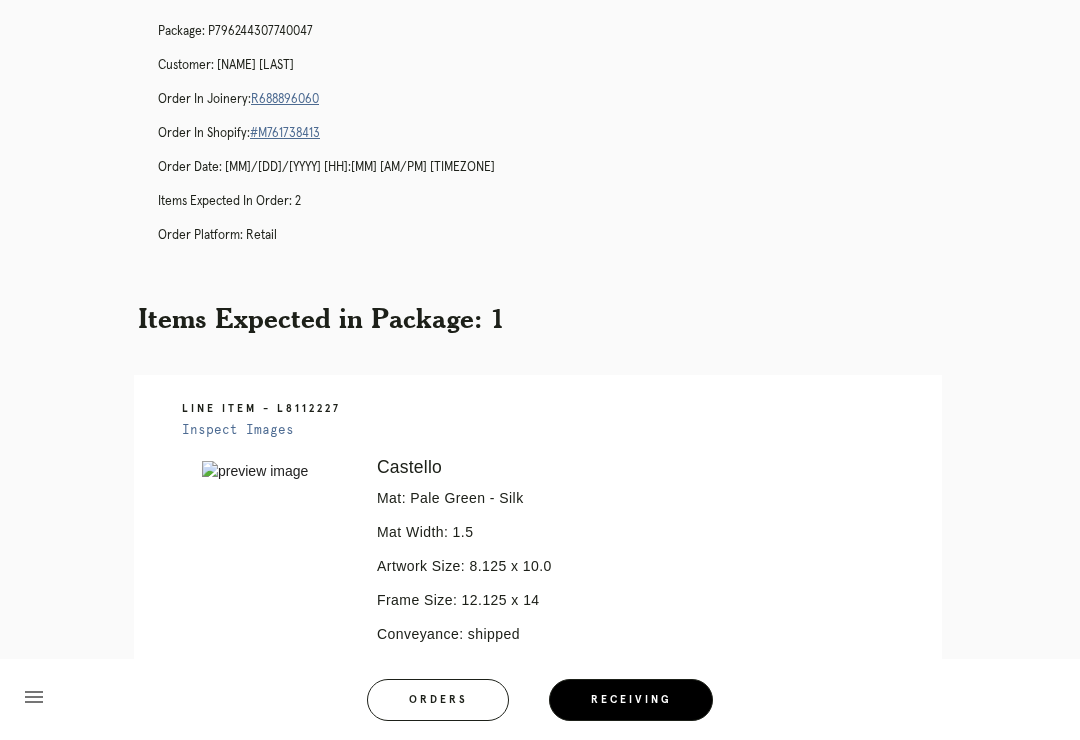 scroll, scrollTop: 0, scrollLeft: 0, axis: both 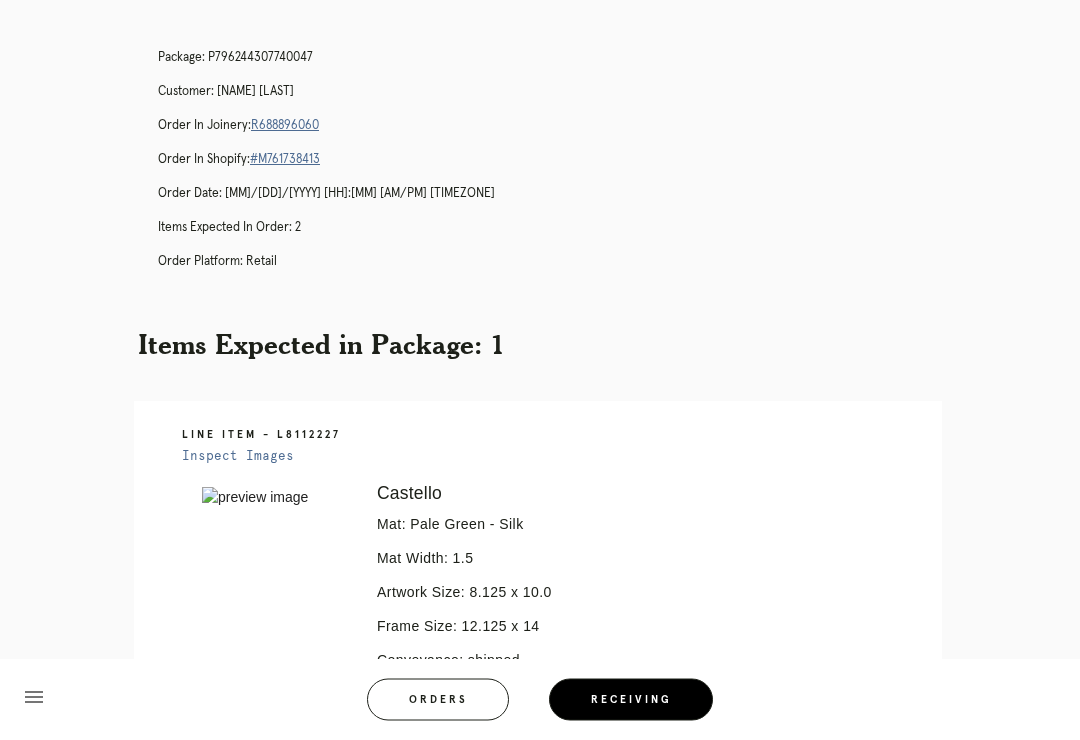 click on "R688896060" at bounding box center [285, 126] 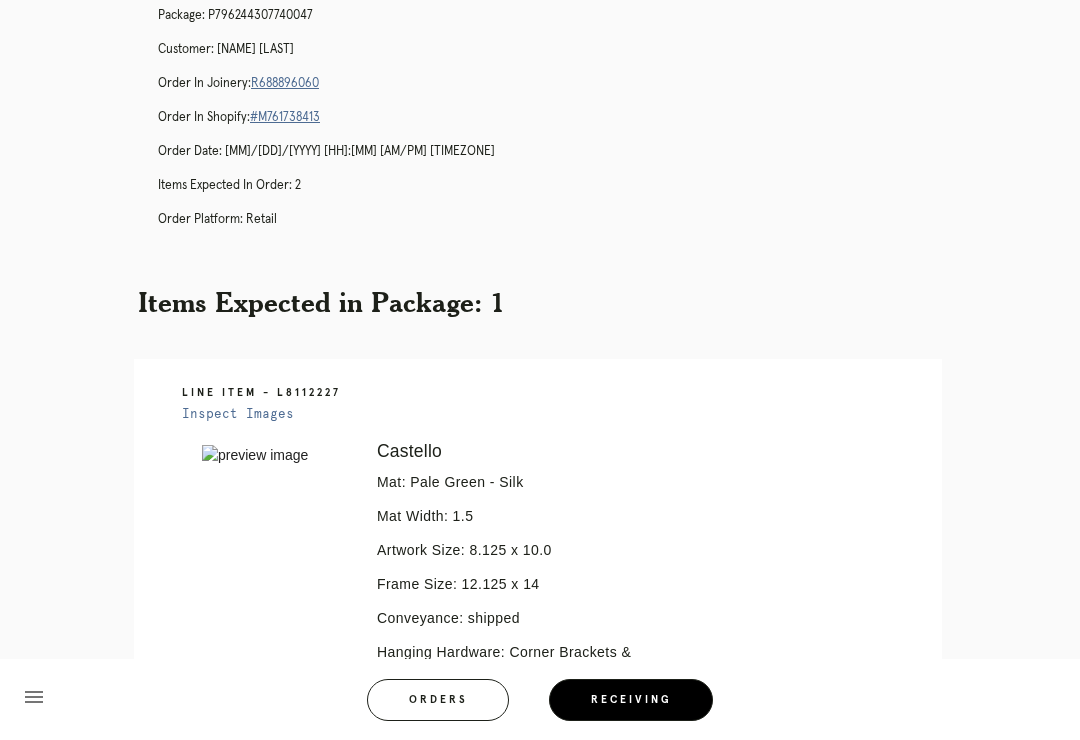 scroll, scrollTop: 0, scrollLeft: 0, axis: both 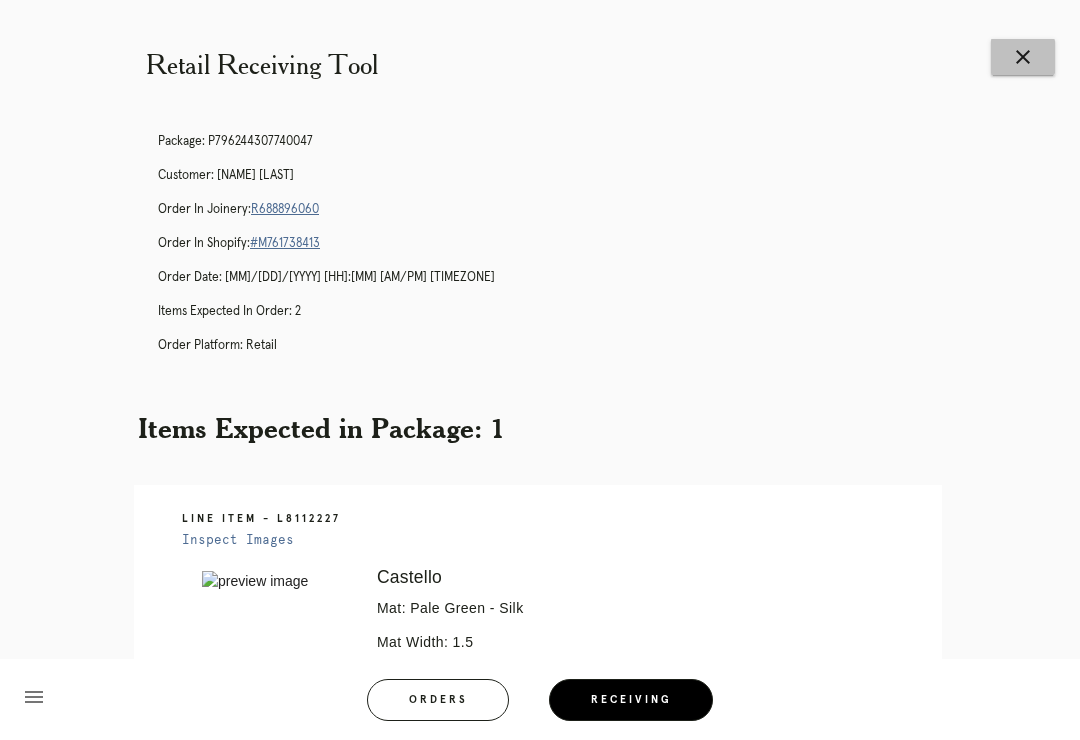 click on "close" at bounding box center (1023, 57) 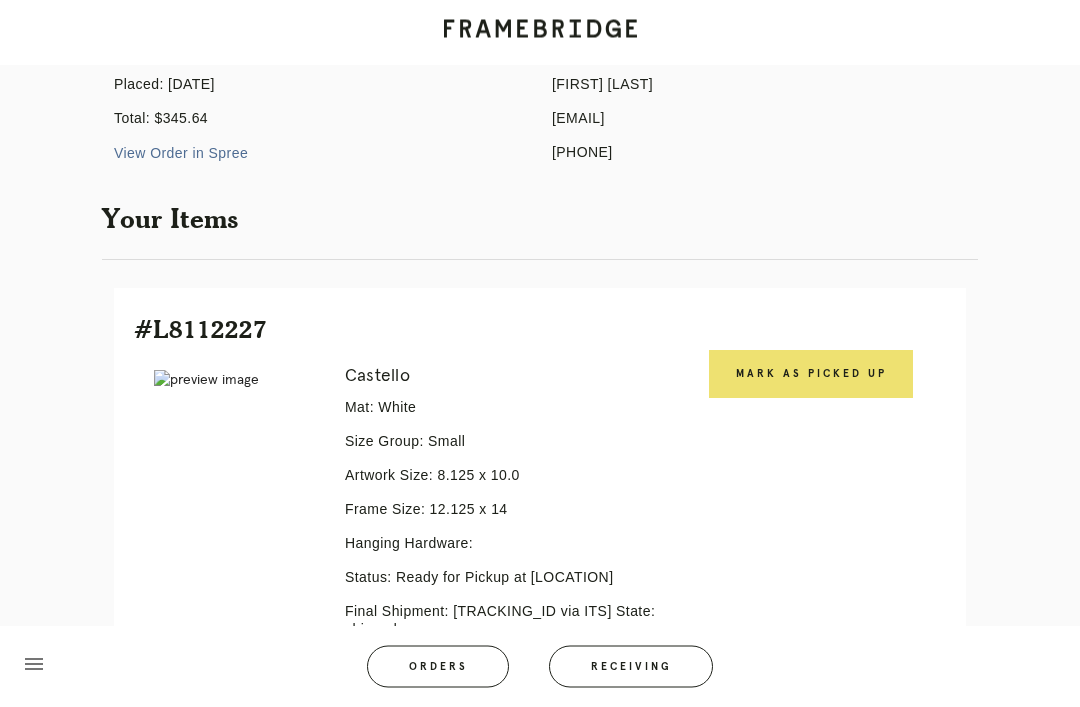 scroll, scrollTop: 245, scrollLeft: 0, axis: vertical 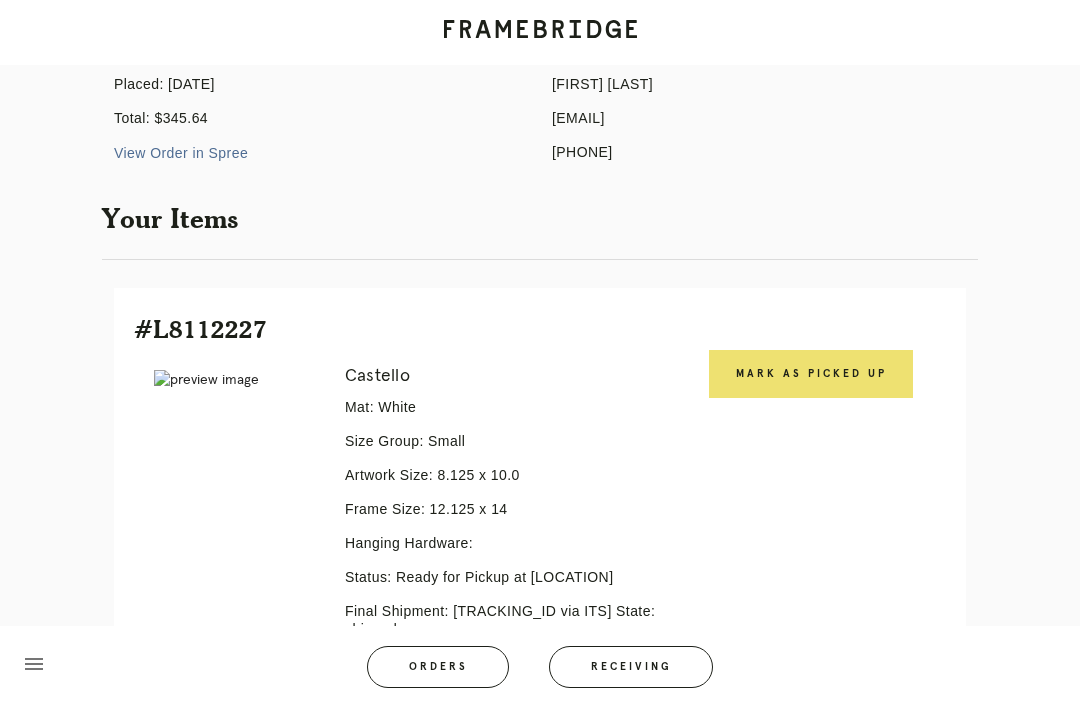 click on "Mark as Picked Up" at bounding box center (811, 374) 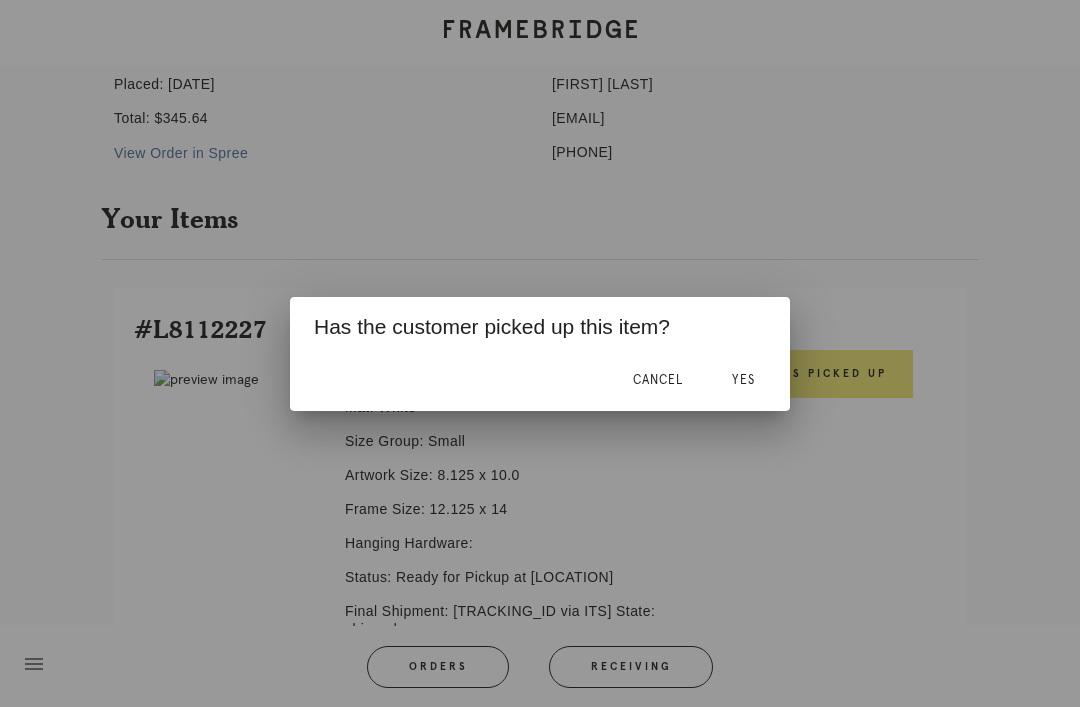 click on "Yes" at bounding box center [743, 381] 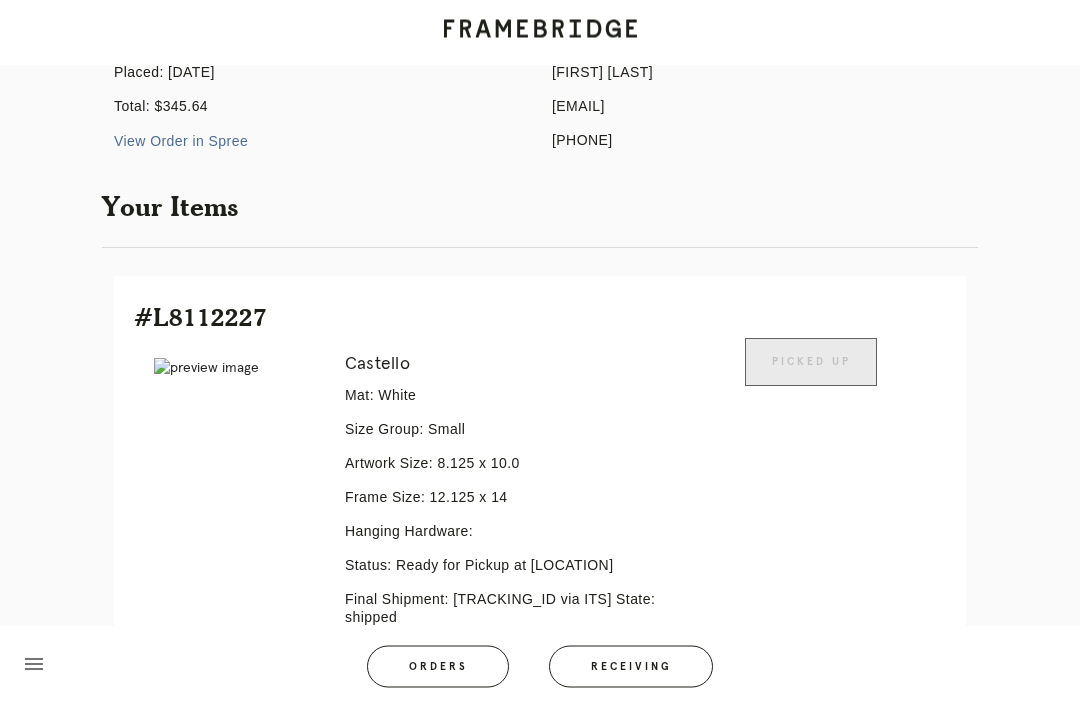 scroll, scrollTop: 0, scrollLeft: 0, axis: both 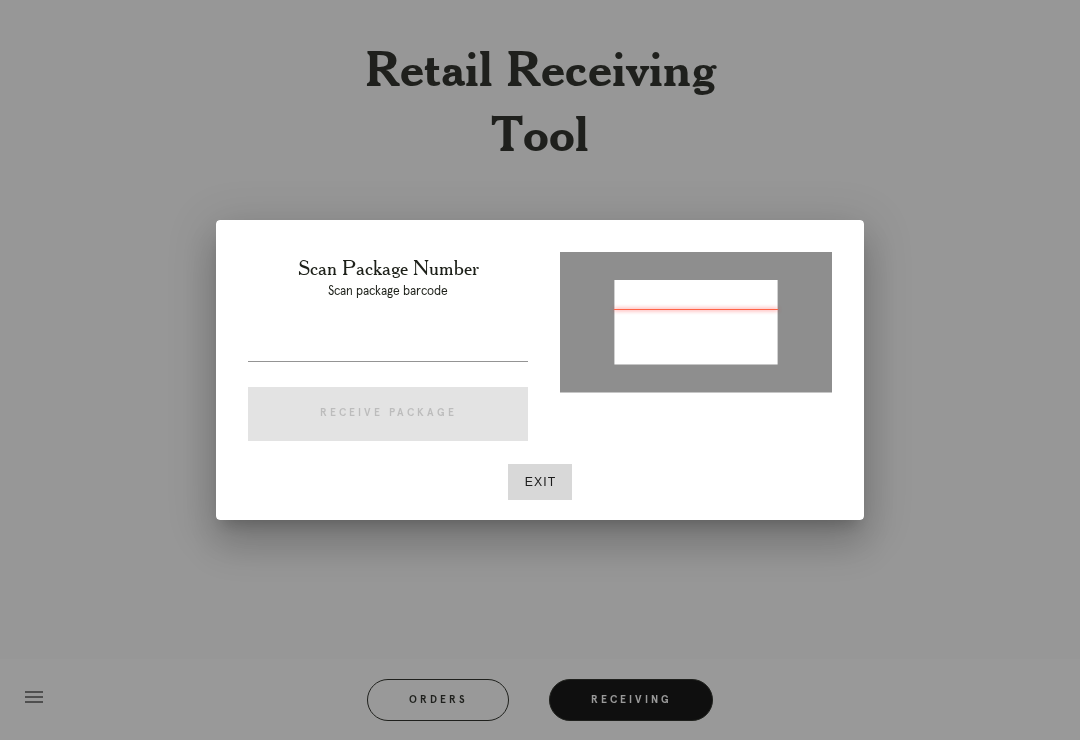 click at bounding box center (388, 345) 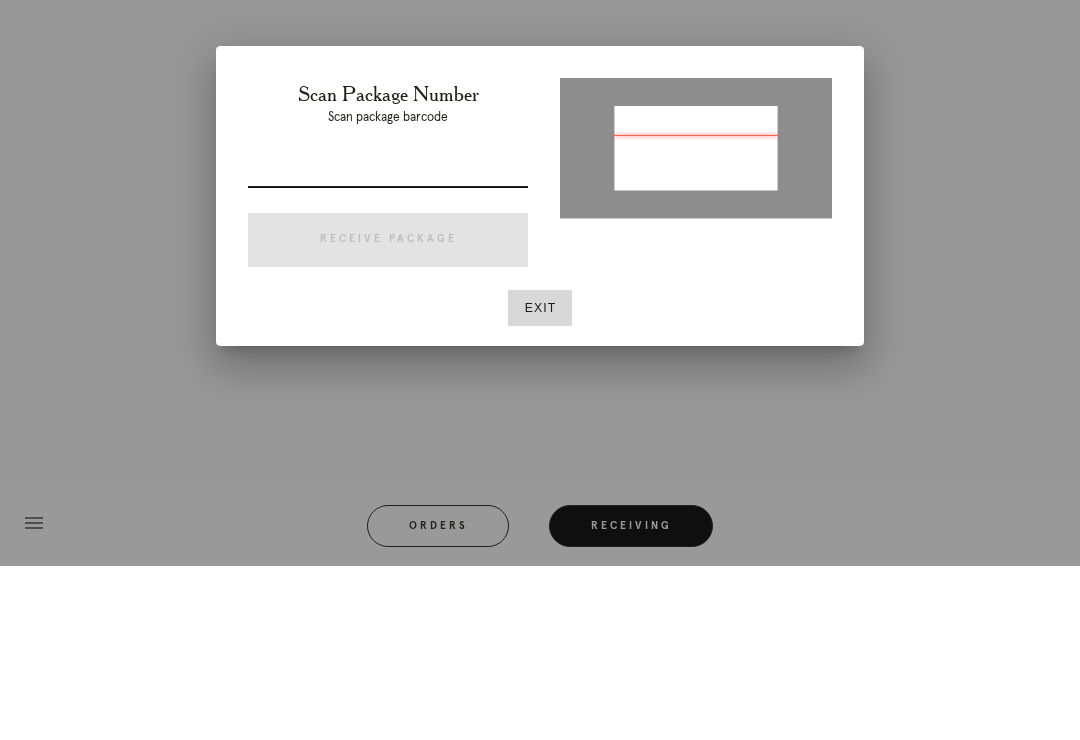 type on "P796244307740047" 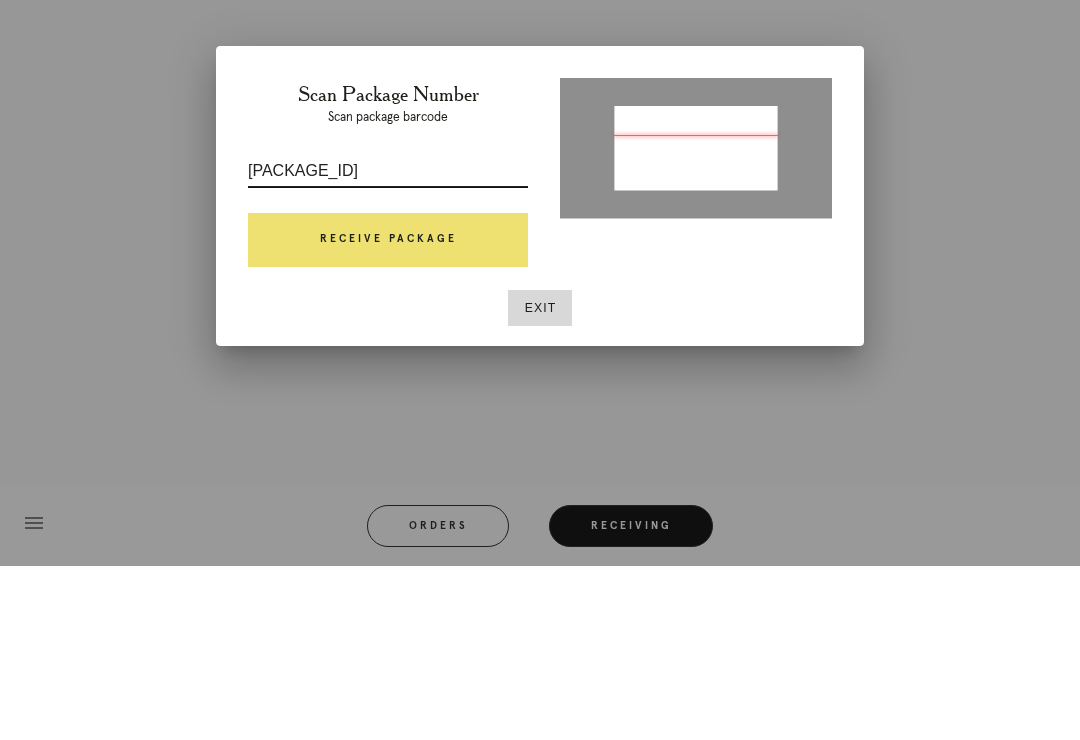 click on "Receive Package" at bounding box center (388, 414) 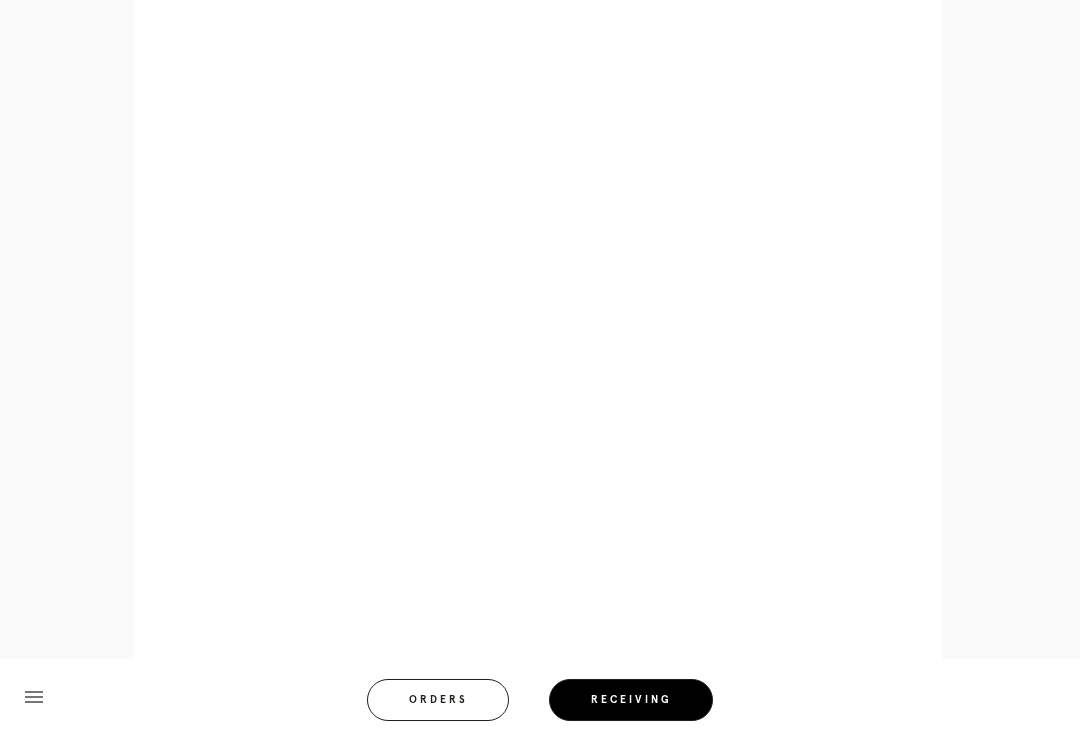 scroll, scrollTop: 858, scrollLeft: 0, axis: vertical 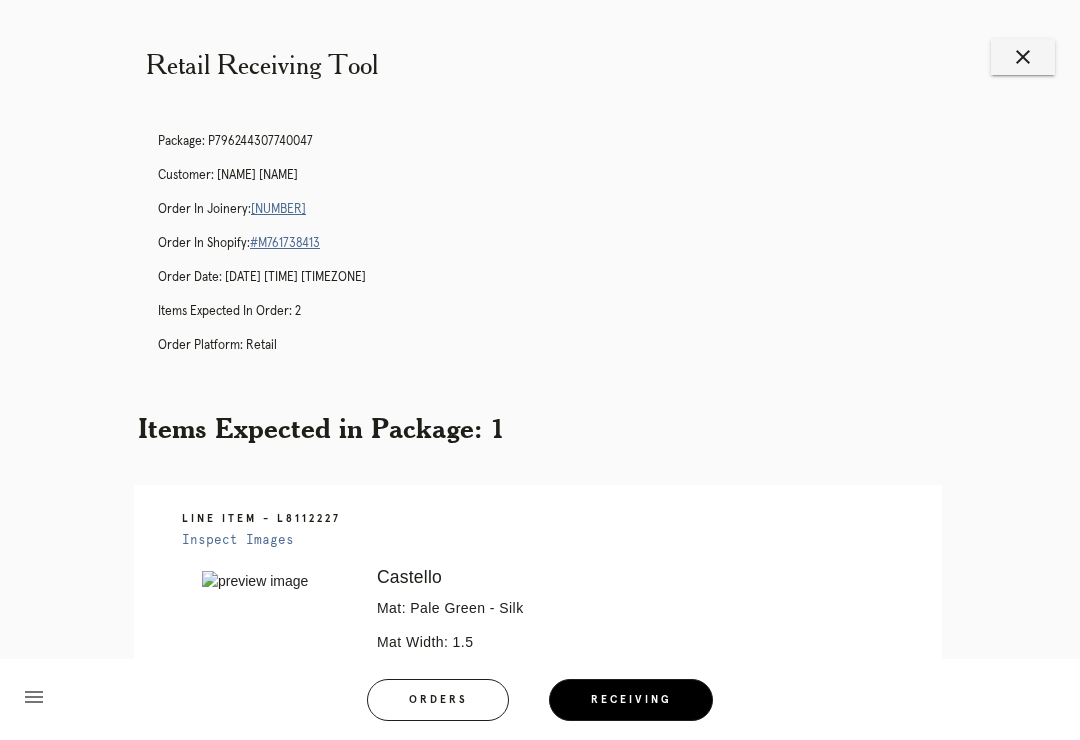click on "R688896060" at bounding box center [278, 209] 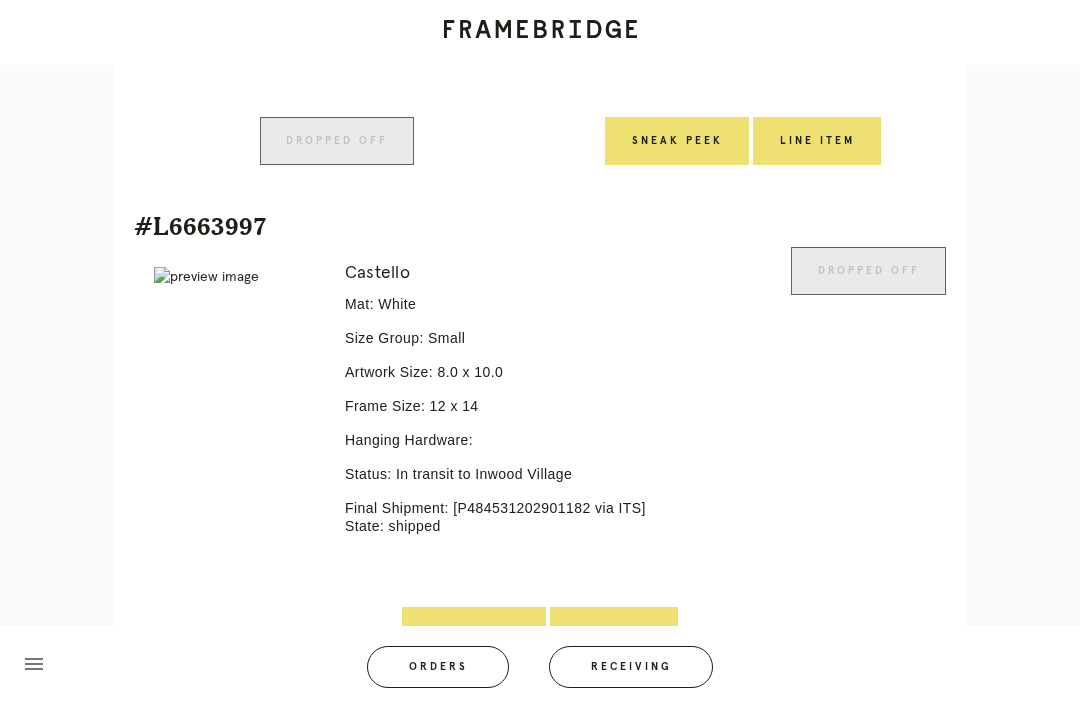 scroll, scrollTop: 910, scrollLeft: 0, axis: vertical 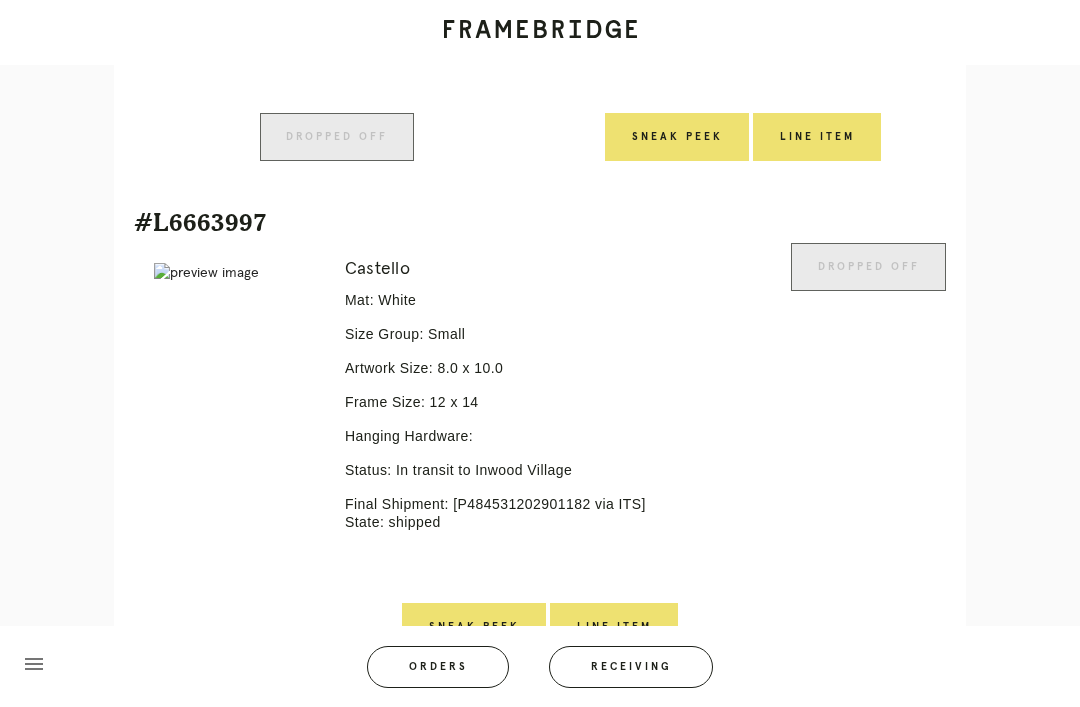 click on "Receiving" at bounding box center (631, 667) 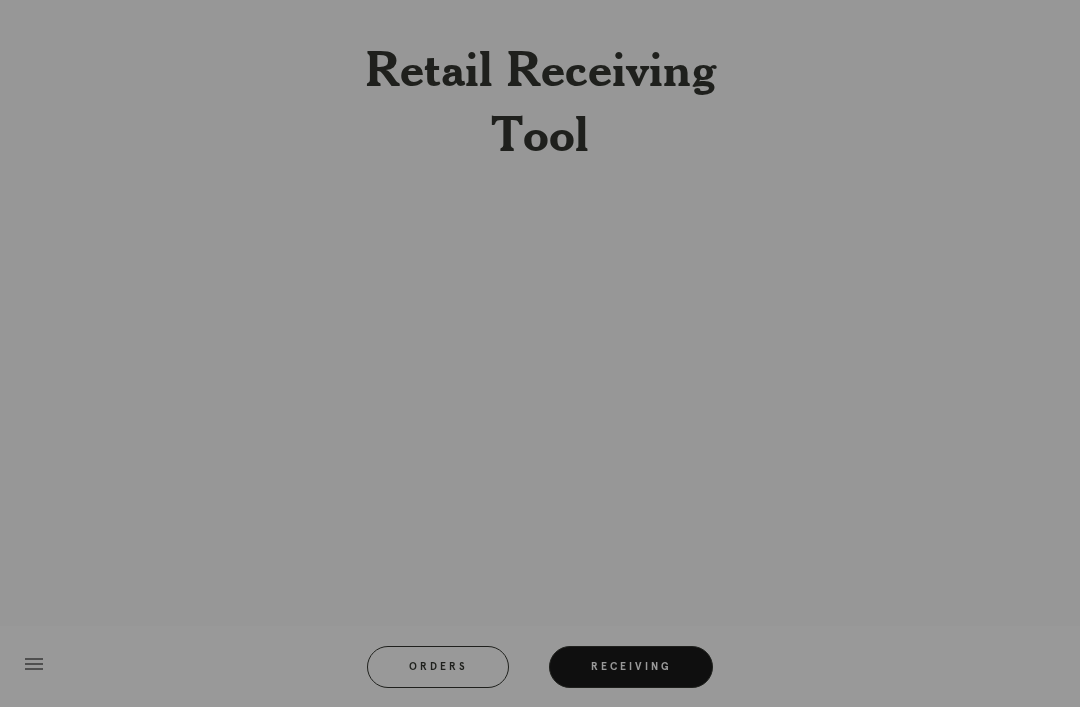 scroll, scrollTop: 64, scrollLeft: 0, axis: vertical 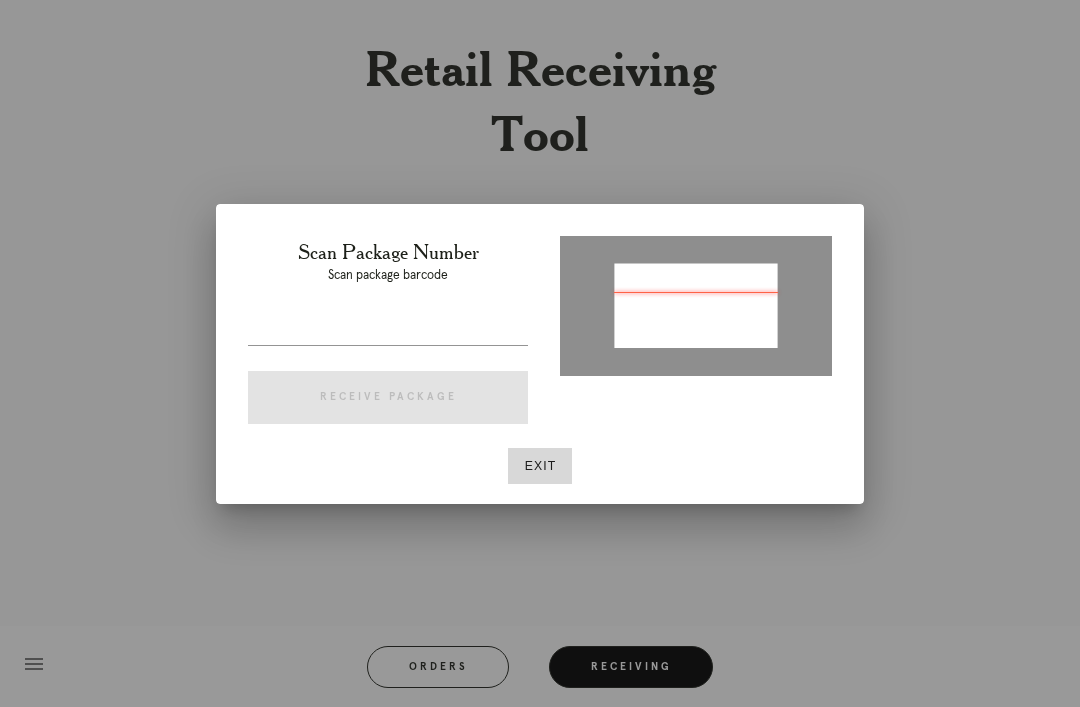 type on "[NUMBER]" 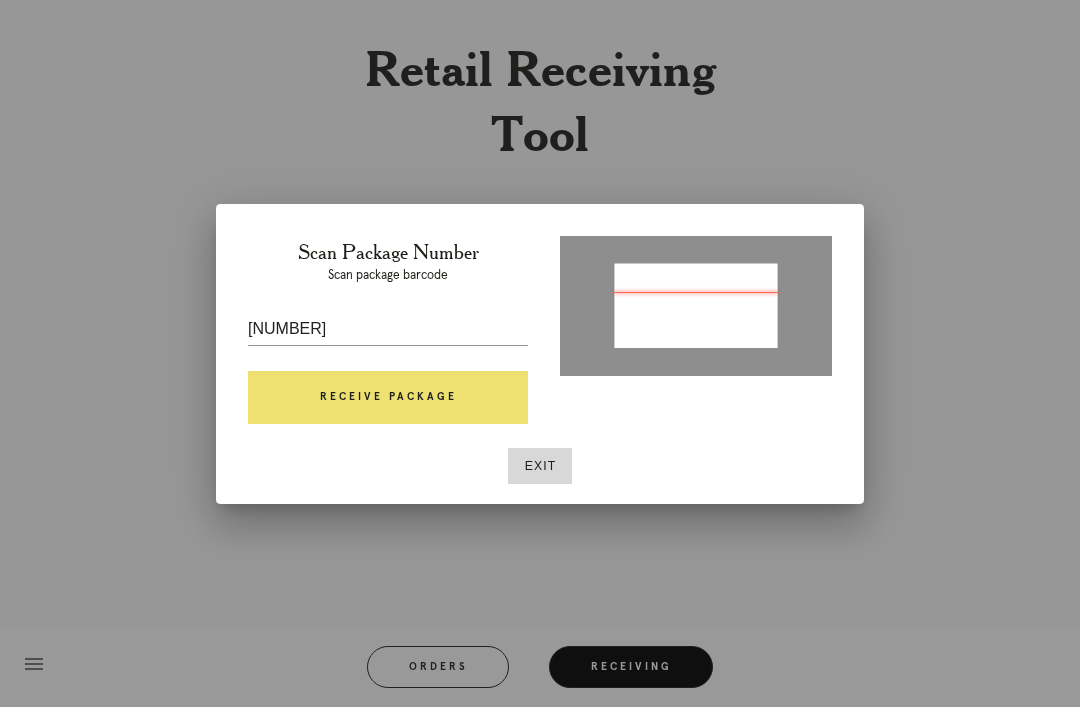 click on "Receive Package" at bounding box center (388, 398) 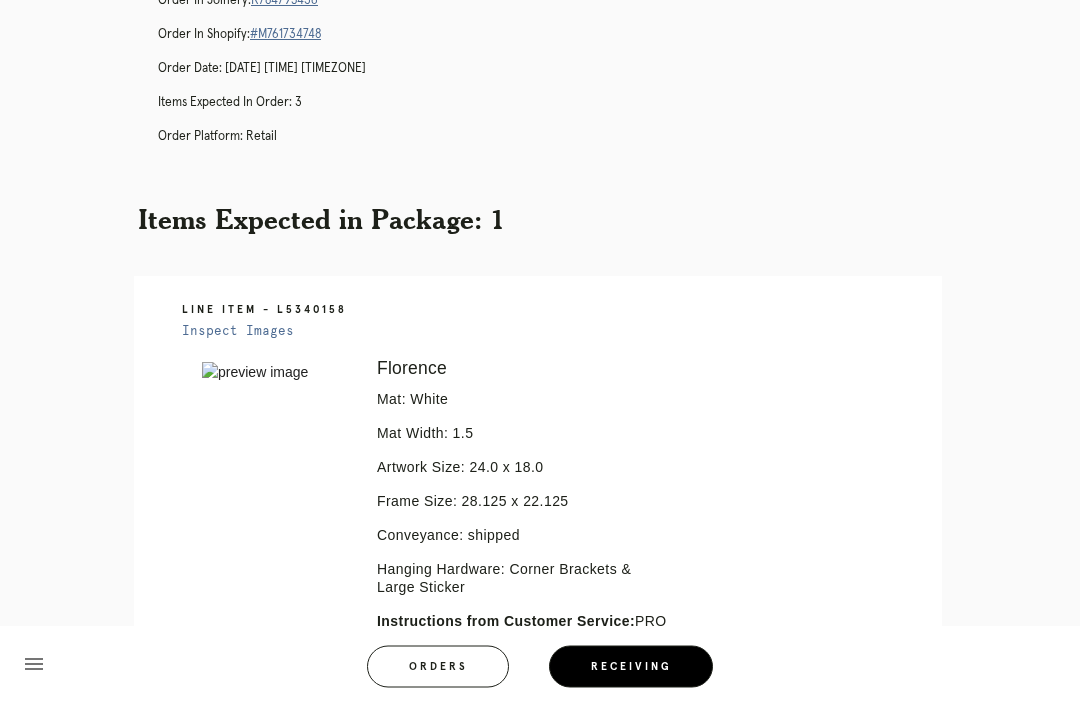scroll, scrollTop: 0, scrollLeft: 0, axis: both 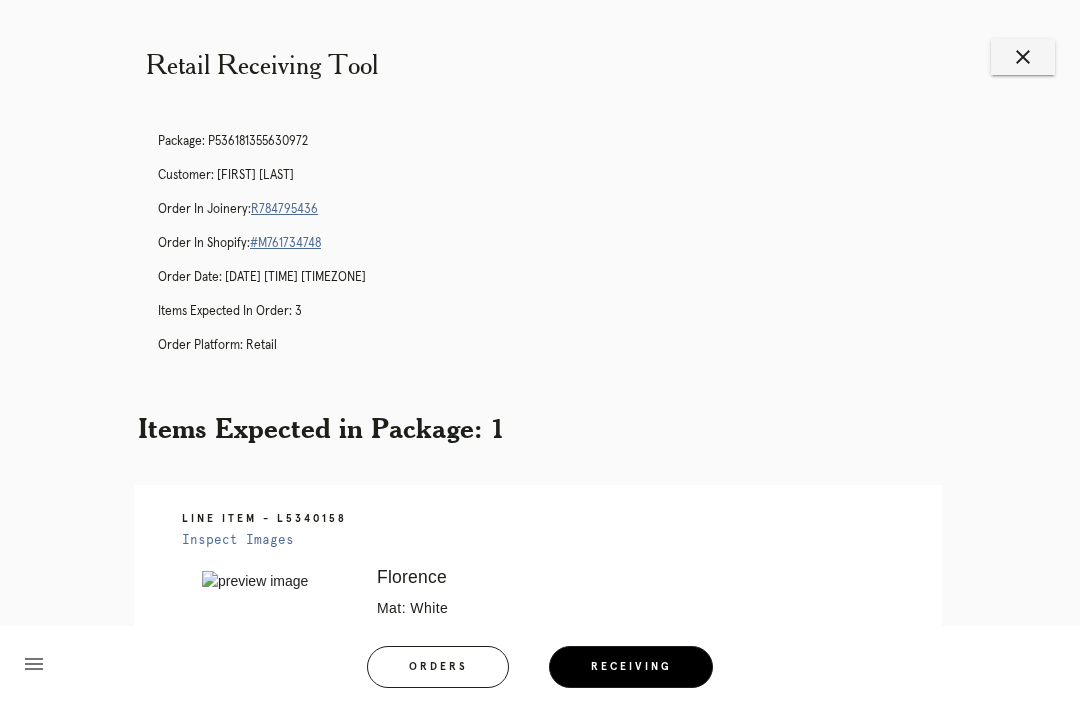 click on "R784795436" at bounding box center [284, 209] 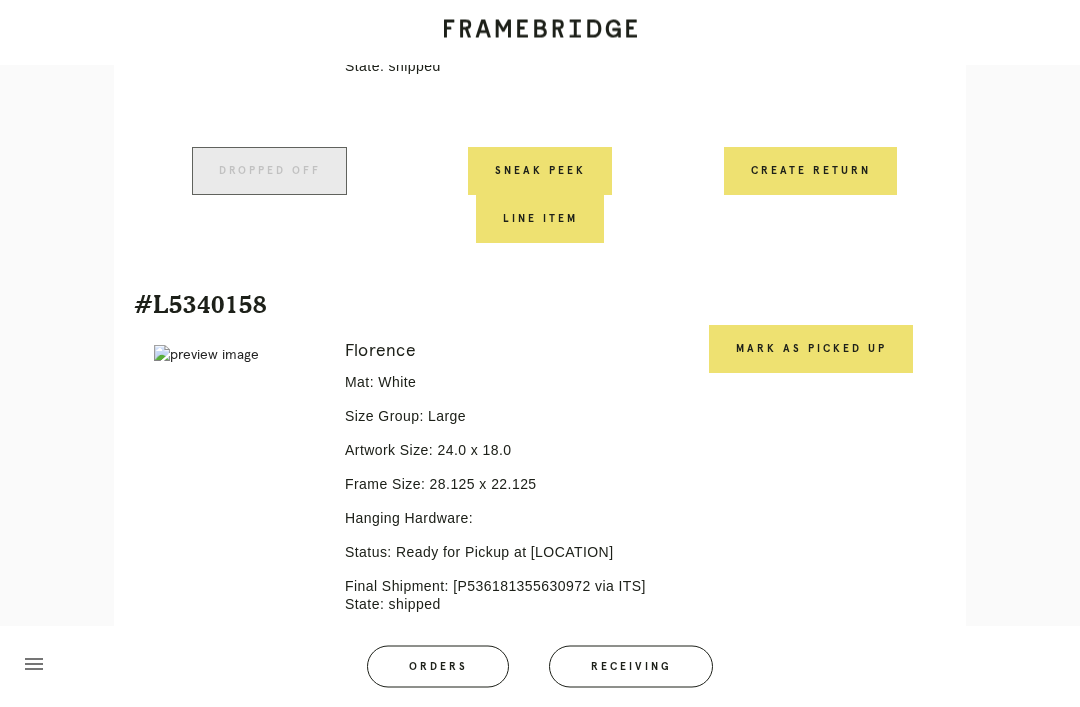 scroll, scrollTop: 1342, scrollLeft: 0, axis: vertical 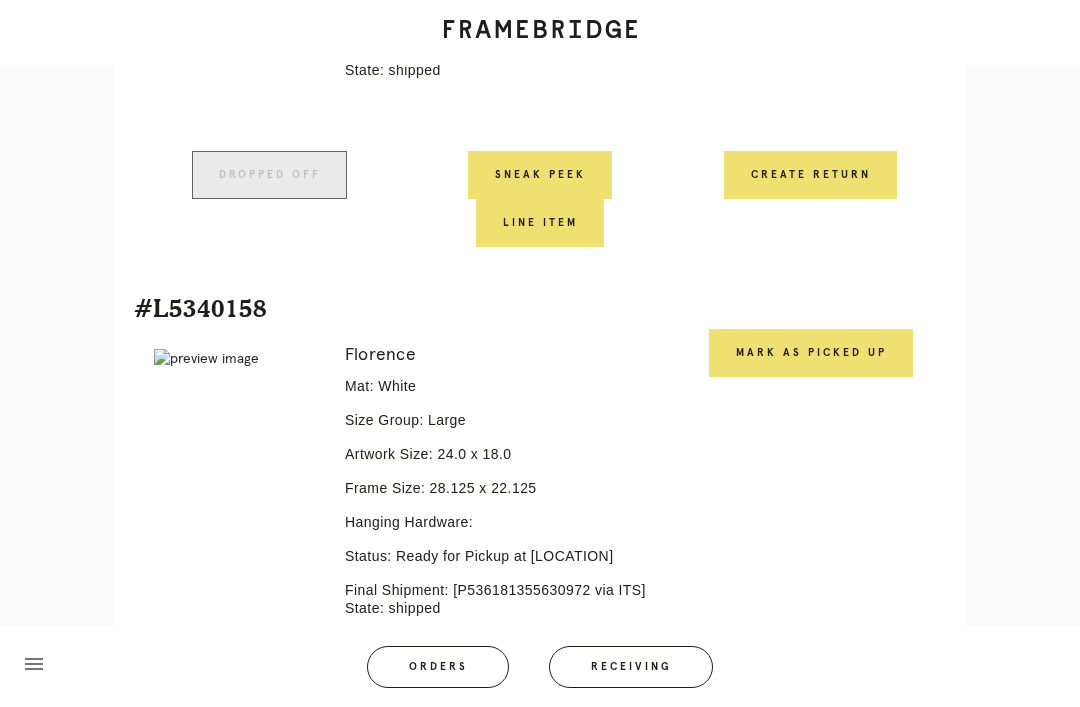 click on "Mark as Picked Up" at bounding box center [811, 353] 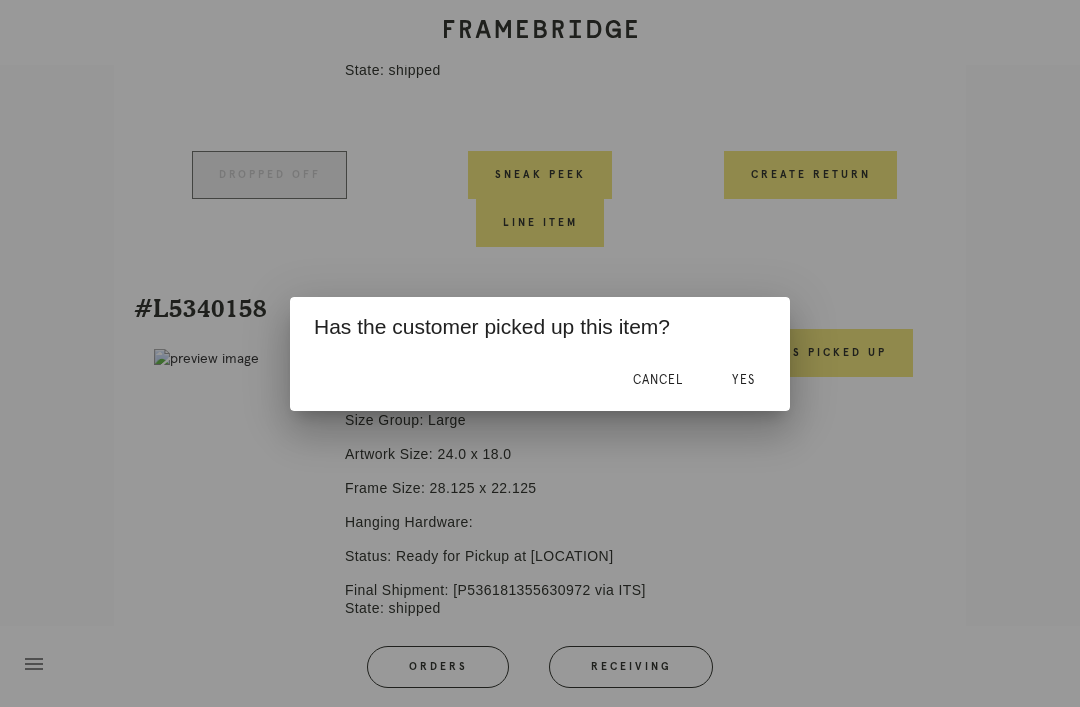 click on "Yes" at bounding box center (743, 381) 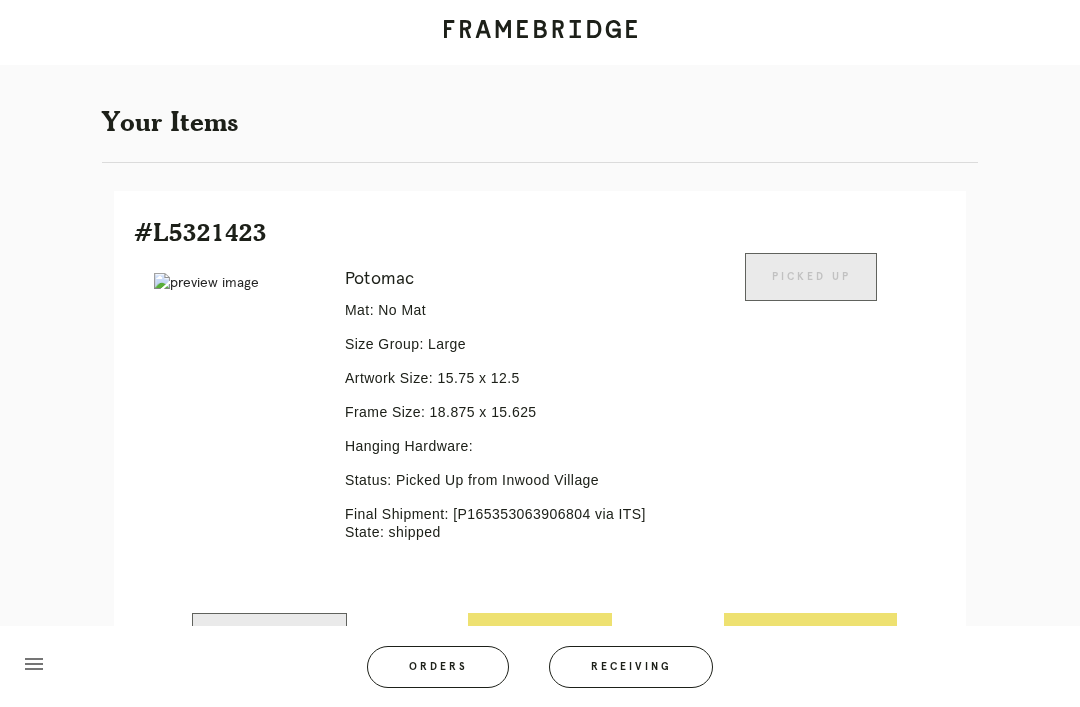 scroll, scrollTop: 0, scrollLeft: 0, axis: both 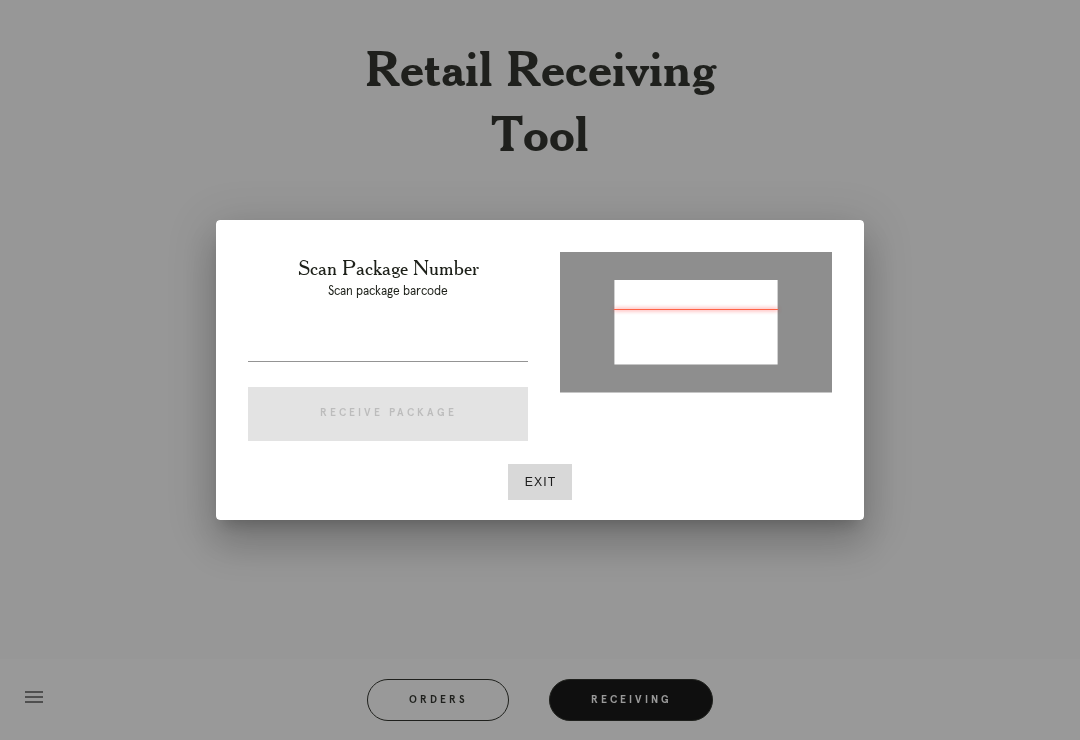 type on "P593619483515642" 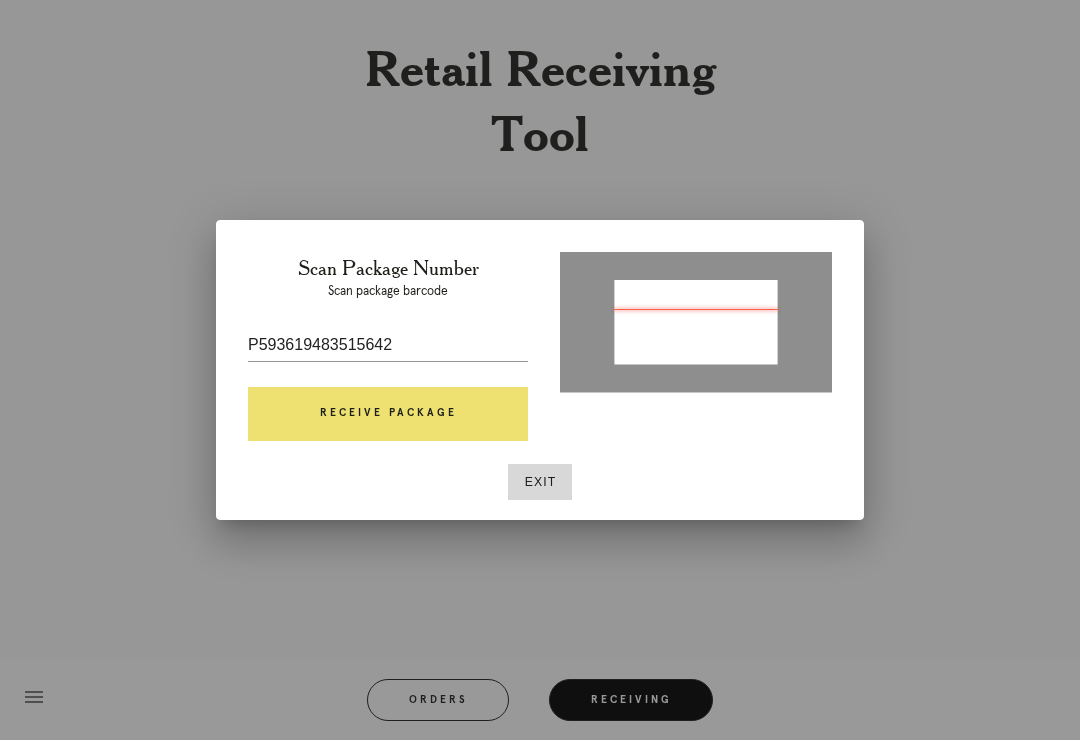 click on "Receive Package" at bounding box center (388, 414) 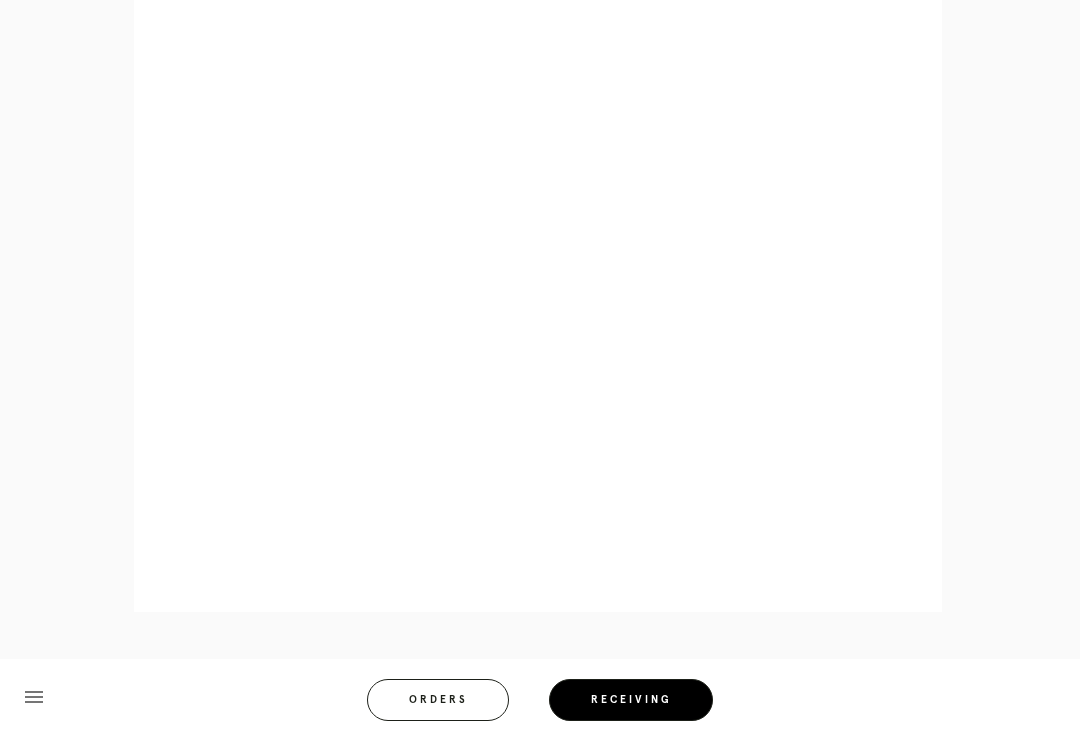 scroll, scrollTop: 858, scrollLeft: 0, axis: vertical 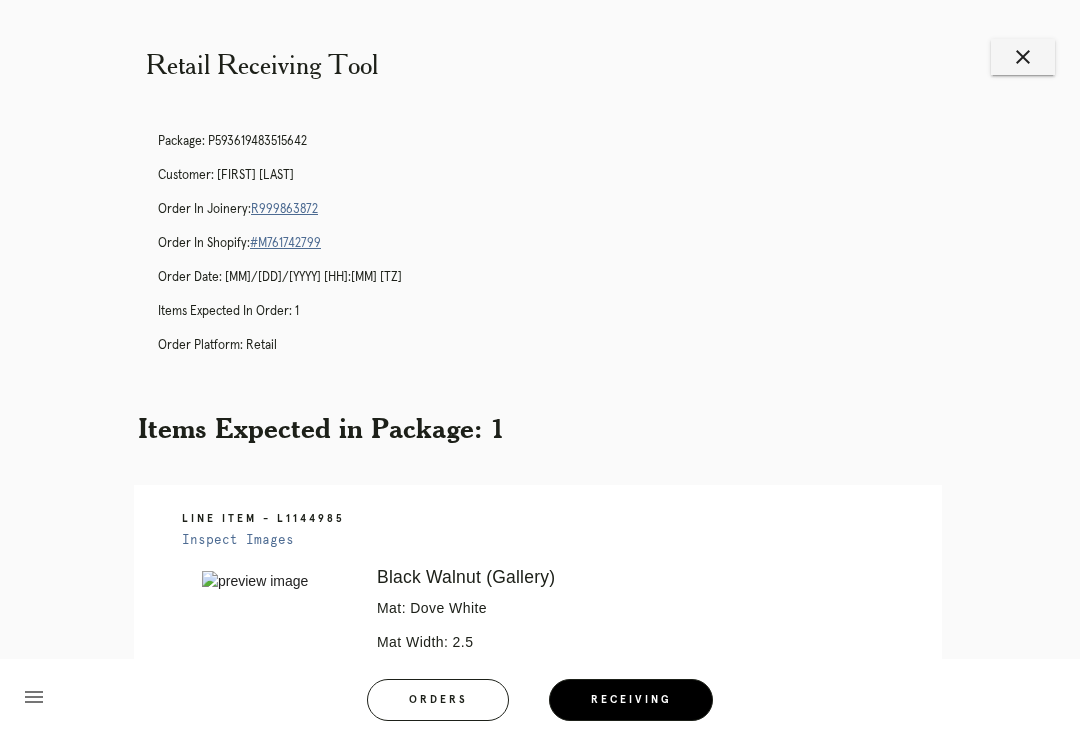 click on "close" at bounding box center [1023, 57] 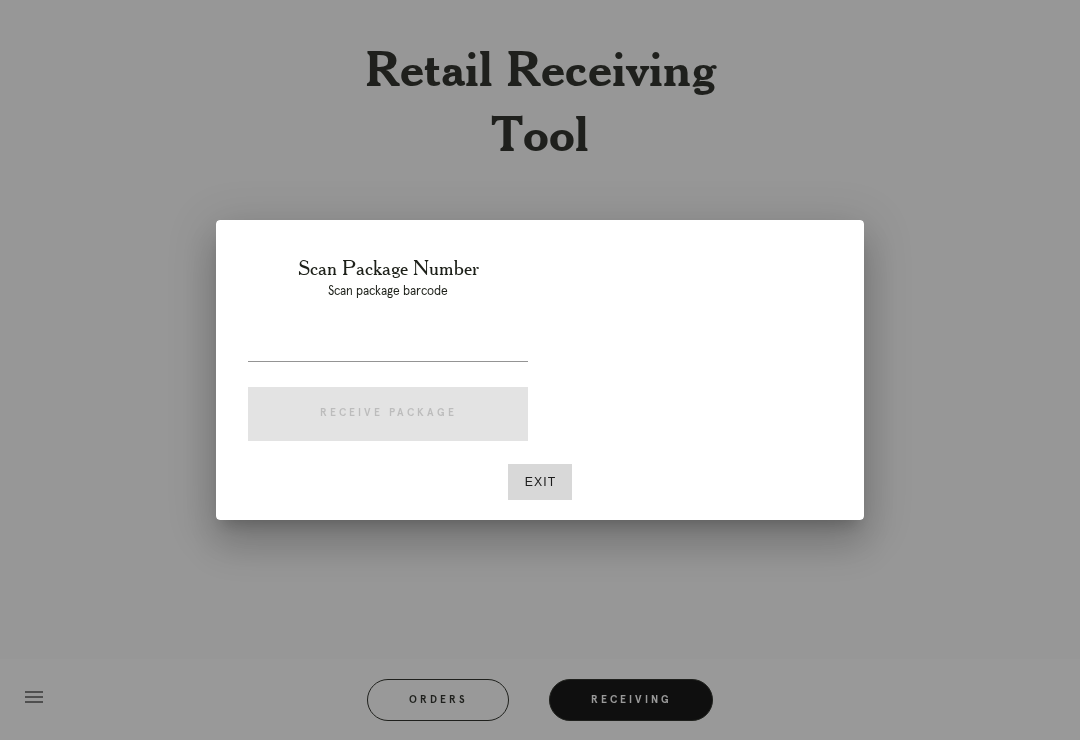 scroll, scrollTop: 0, scrollLeft: 0, axis: both 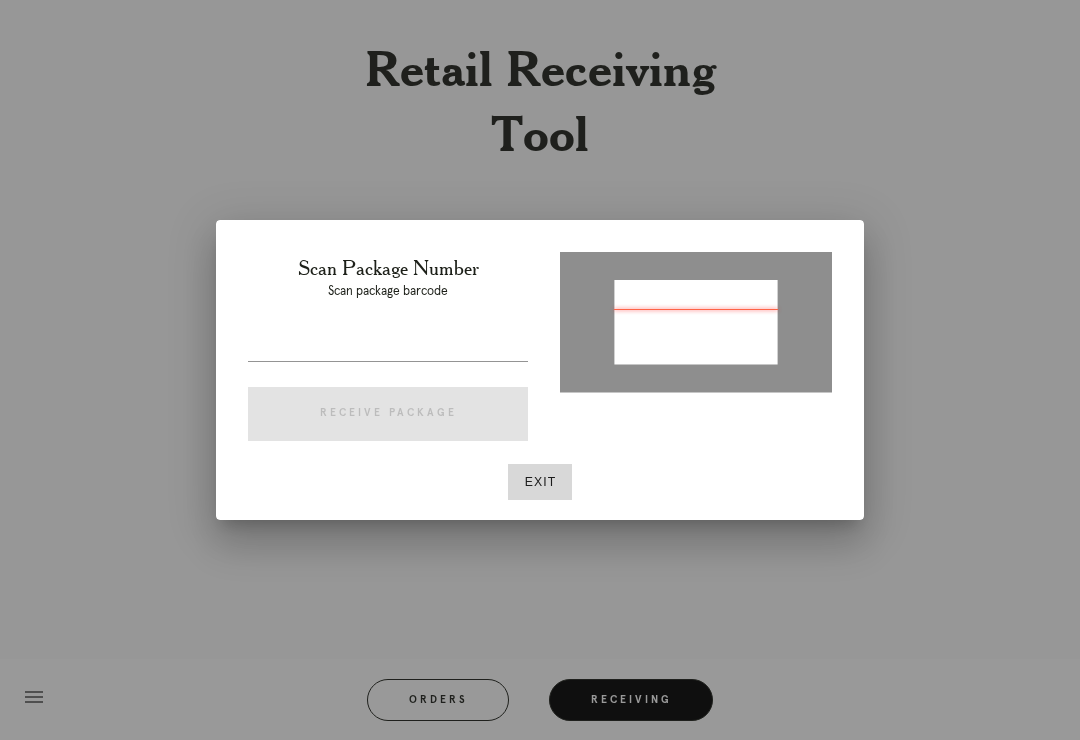 type on "P364214257613463" 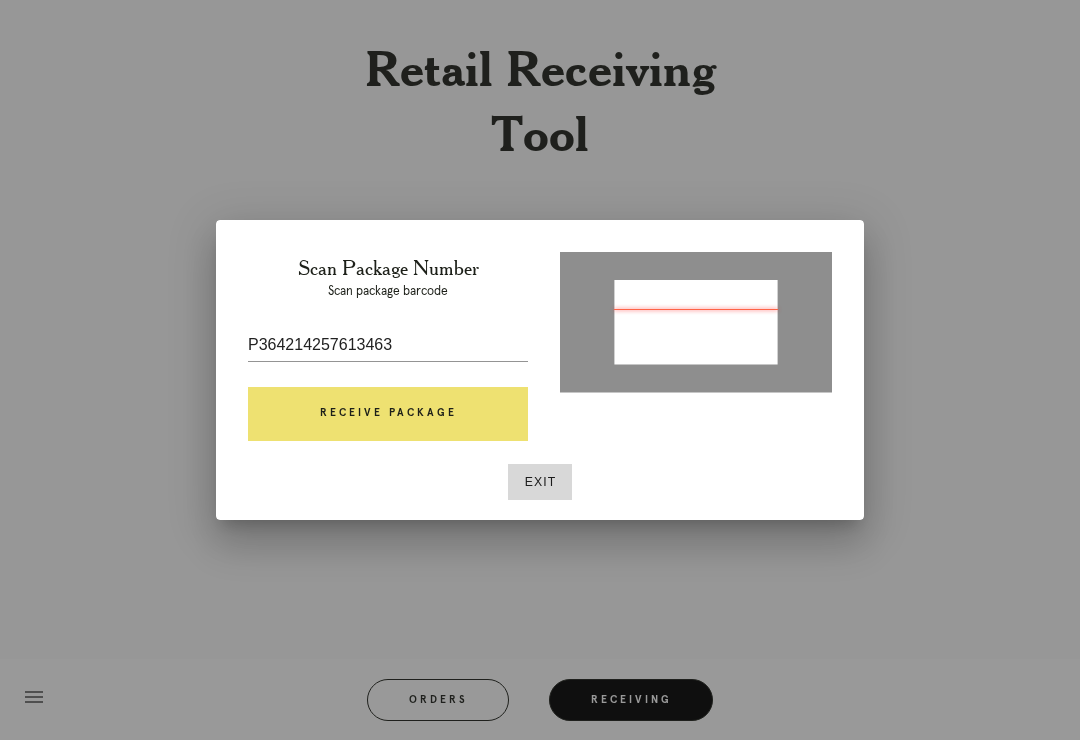 click on "Receive Package" at bounding box center [388, 414] 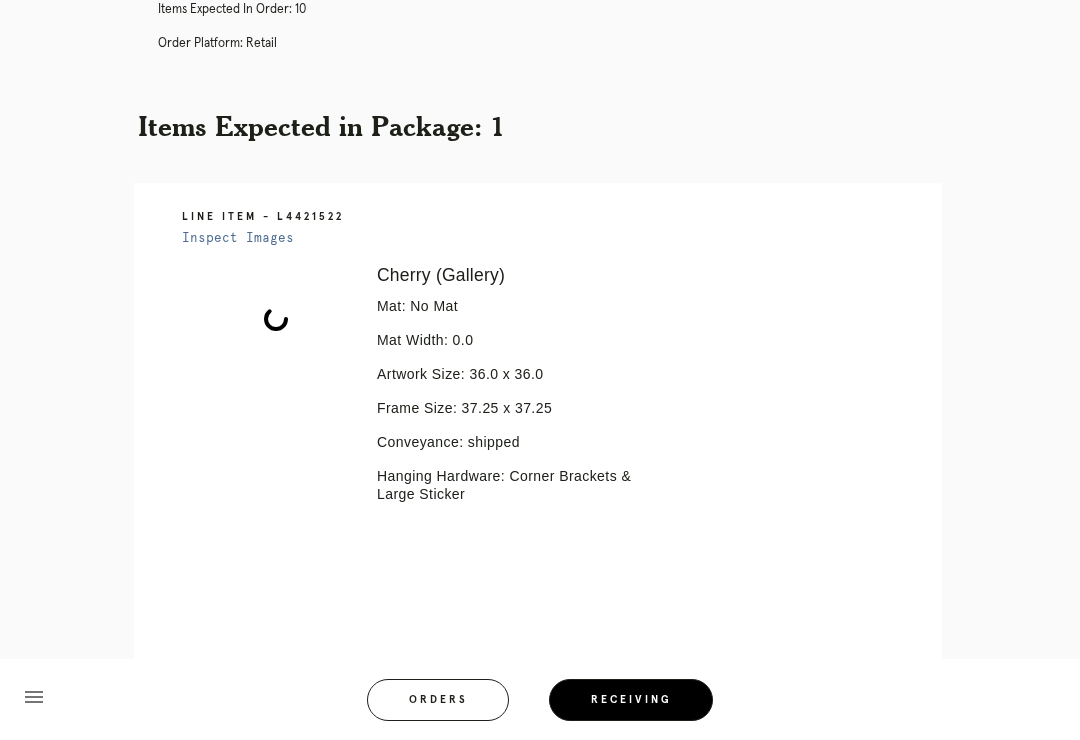 scroll, scrollTop: 382, scrollLeft: 0, axis: vertical 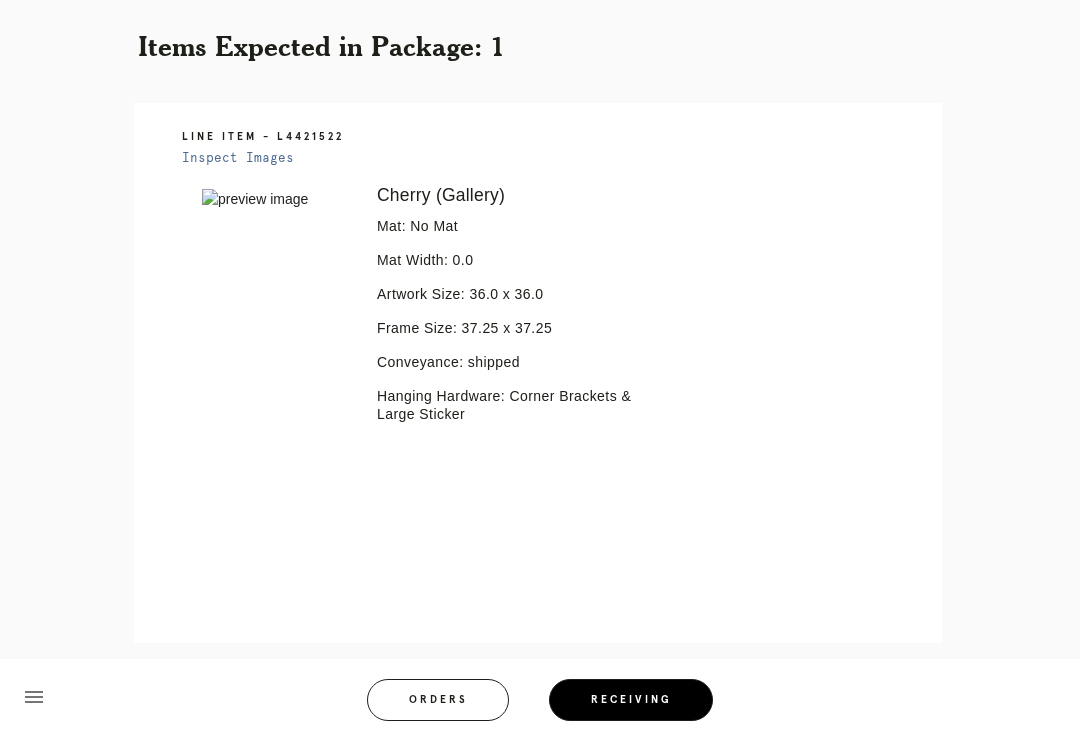 click on "Receiving" at bounding box center (631, 700) 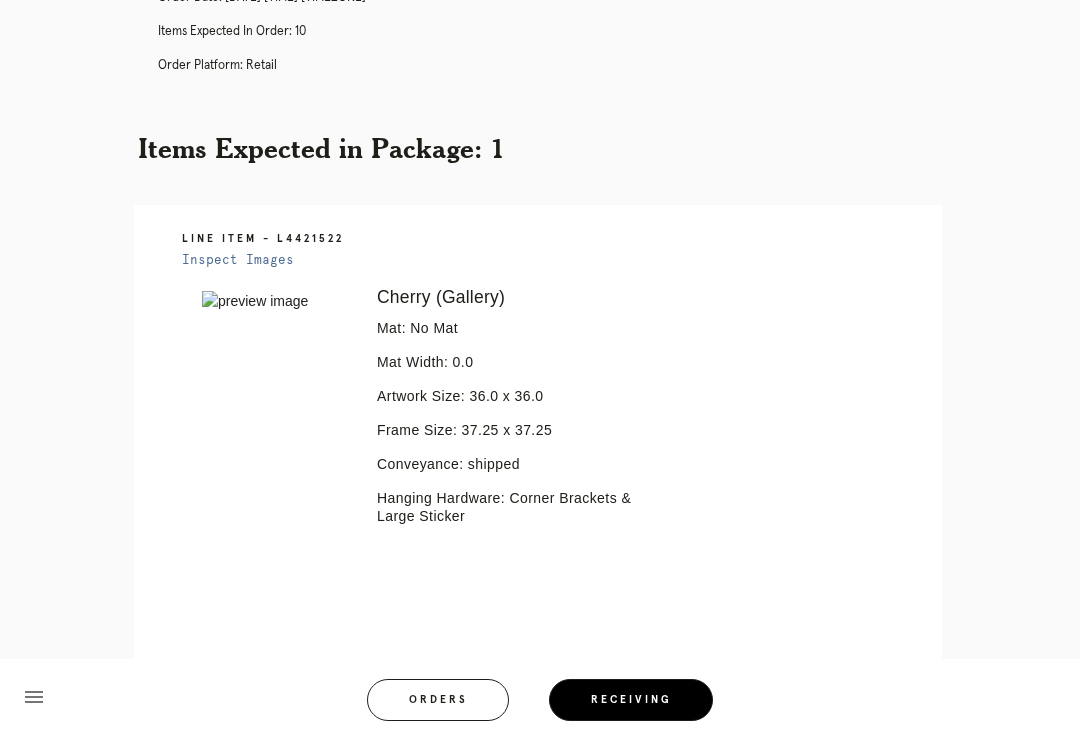 scroll, scrollTop: 0, scrollLeft: 0, axis: both 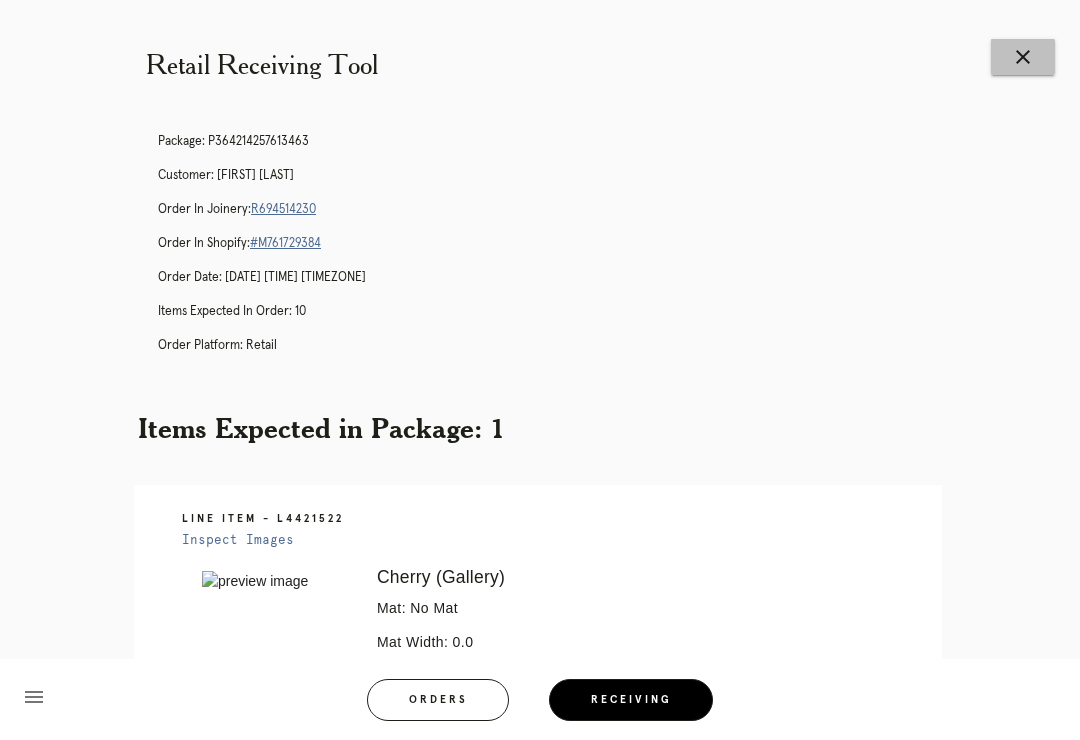 click on "close" at bounding box center (1023, 57) 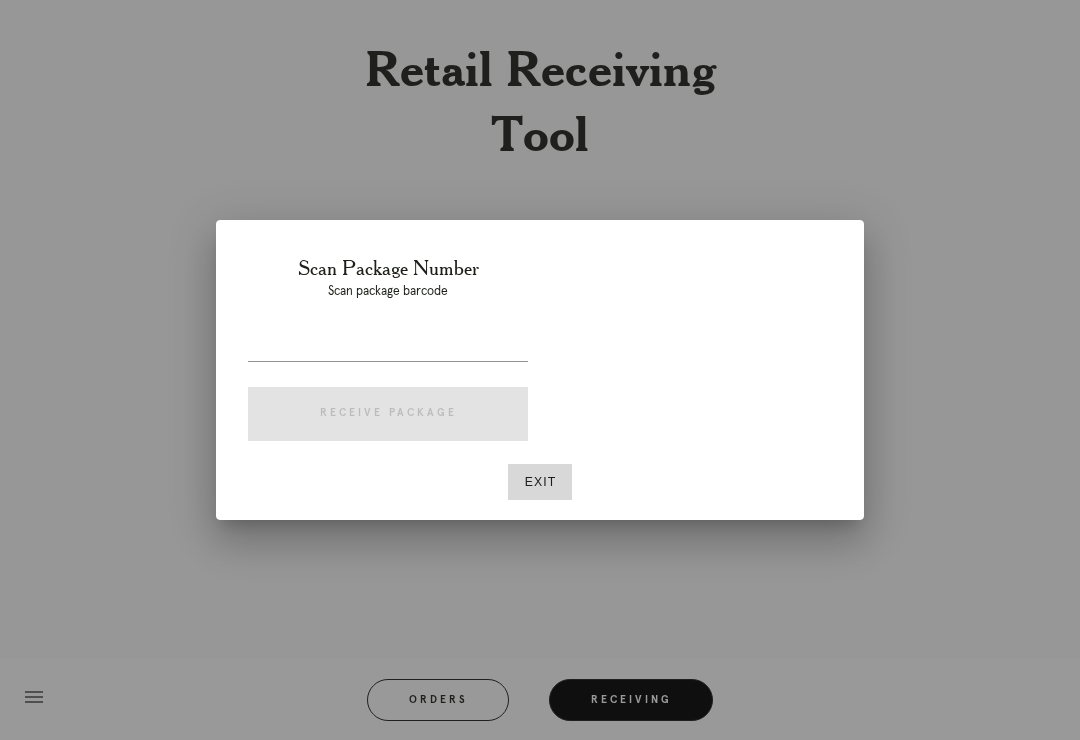 scroll, scrollTop: 0, scrollLeft: 0, axis: both 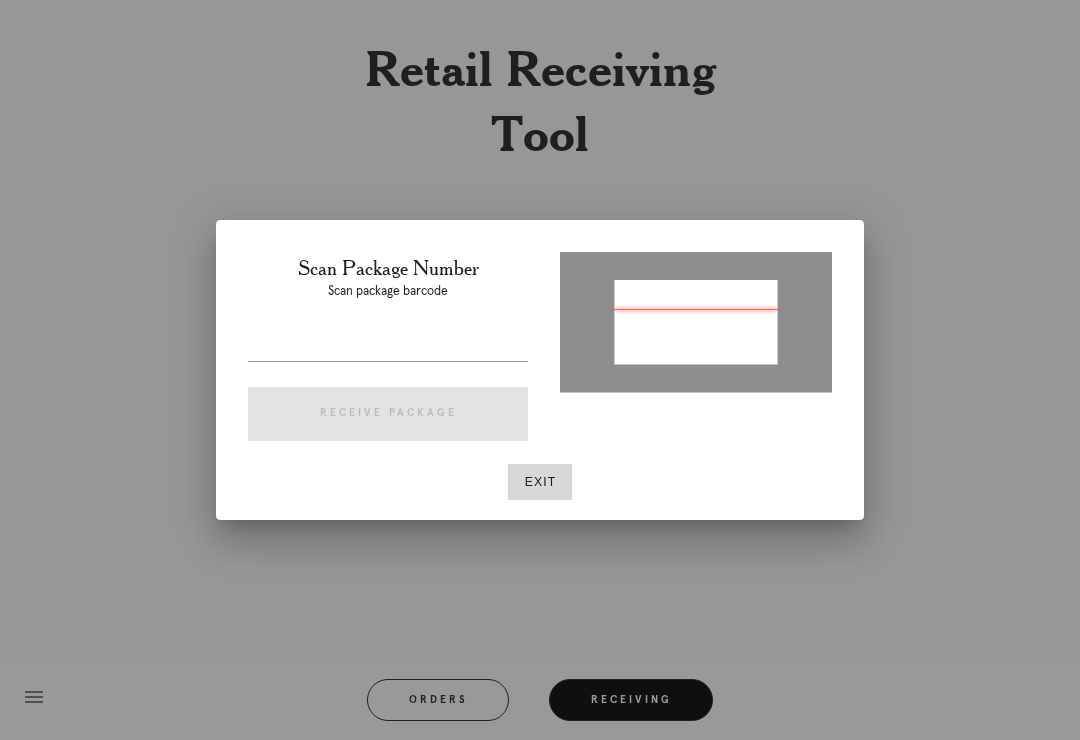 type on "P347779675444000" 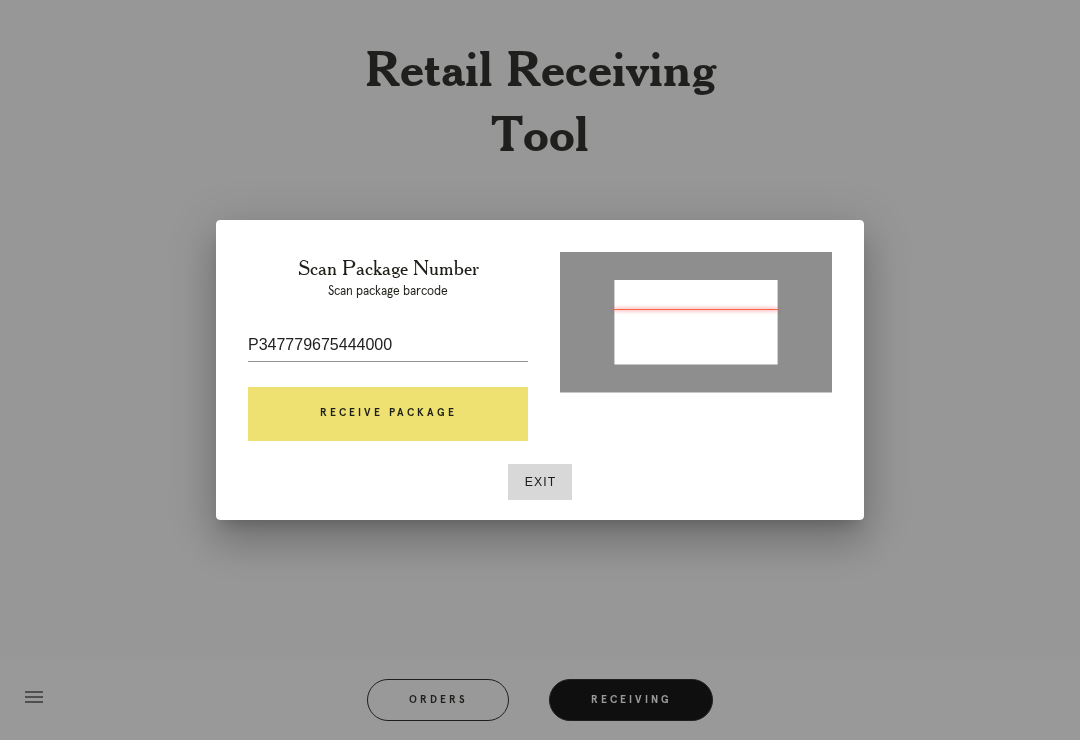 click on "Receive Package" at bounding box center [388, 414] 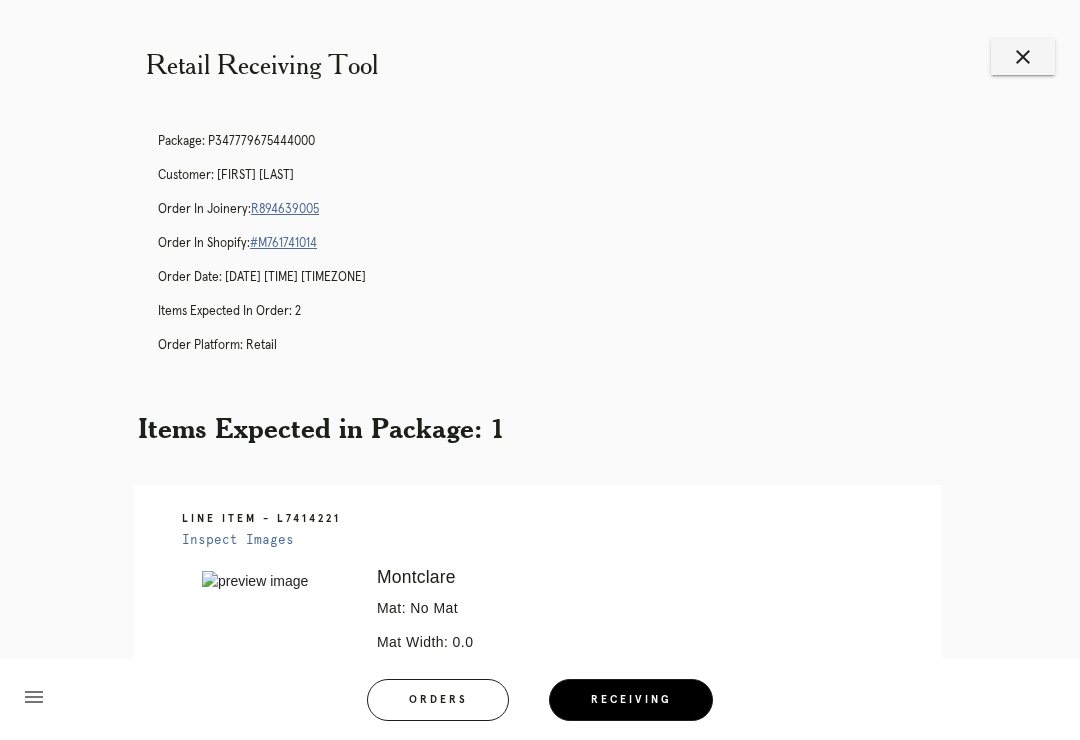 click on "R894639005" at bounding box center [285, 209] 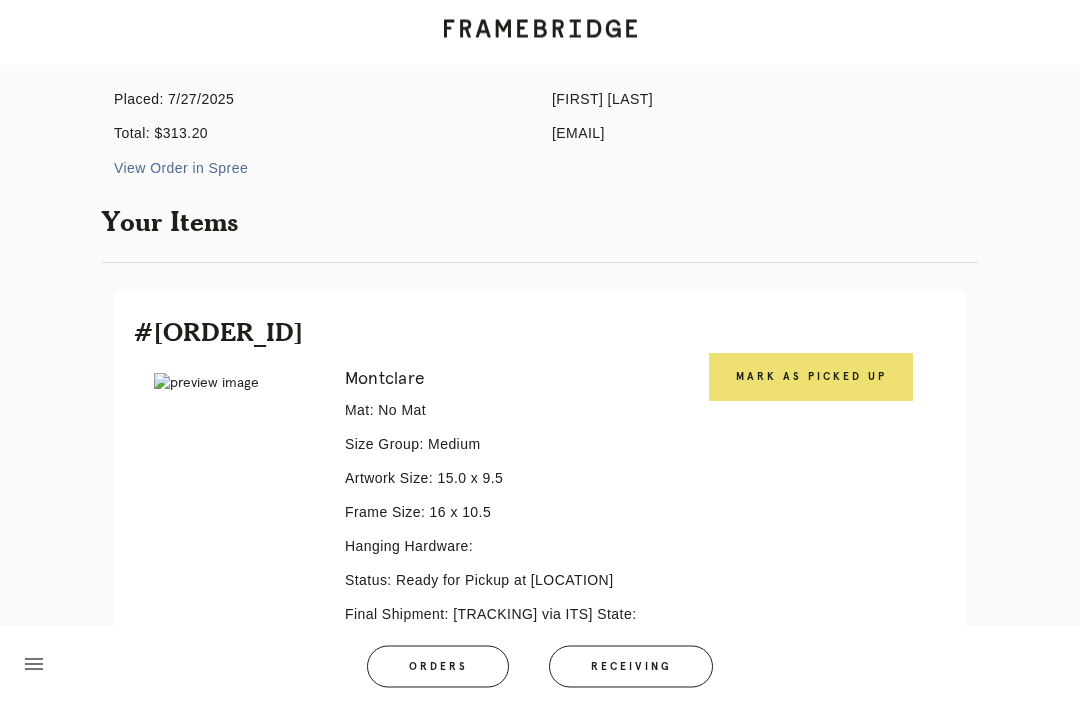 scroll, scrollTop: 227, scrollLeft: 0, axis: vertical 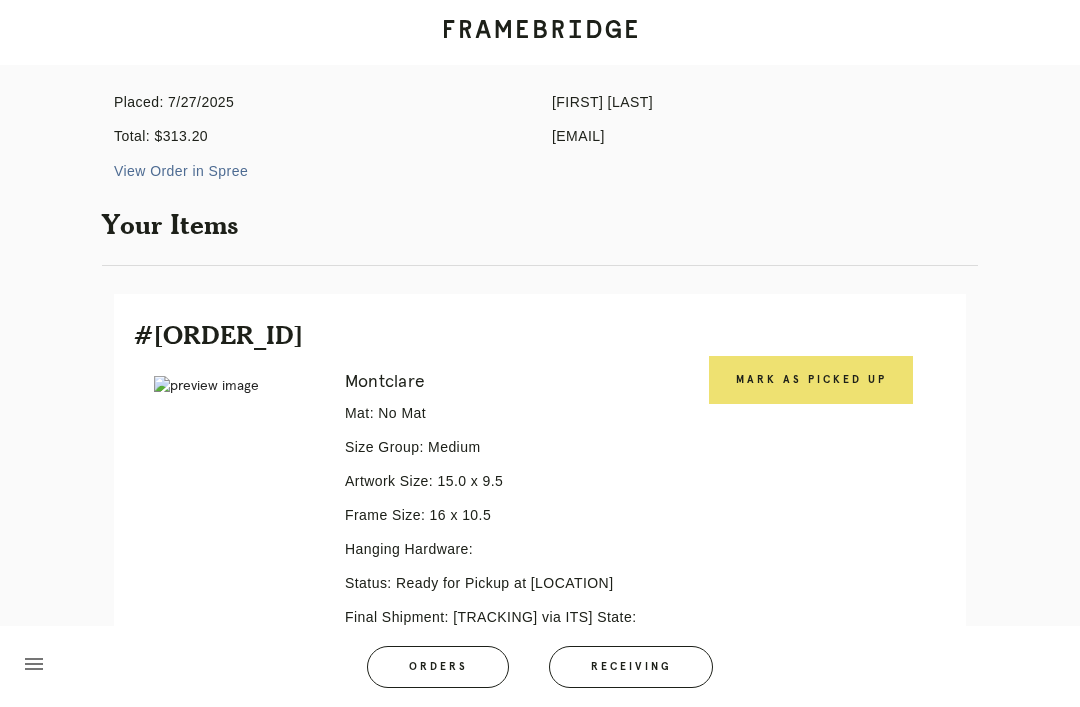 click on "Mark as Picked Up" at bounding box center [811, 380] 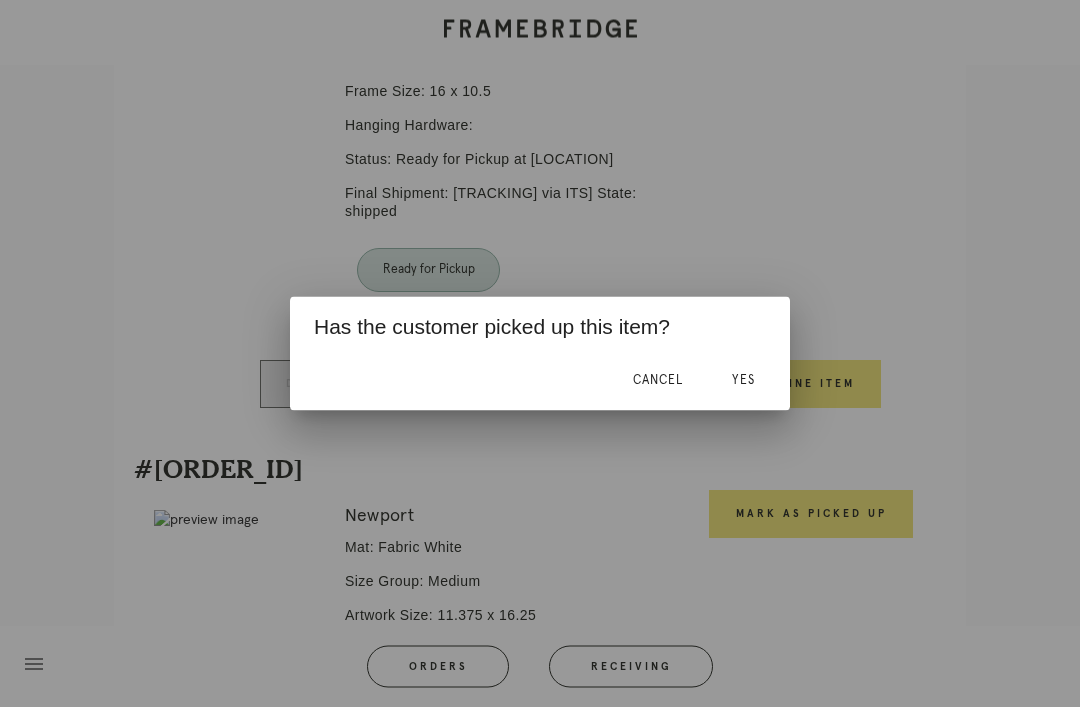 scroll, scrollTop: 652, scrollLeft: 0, axis: vertical 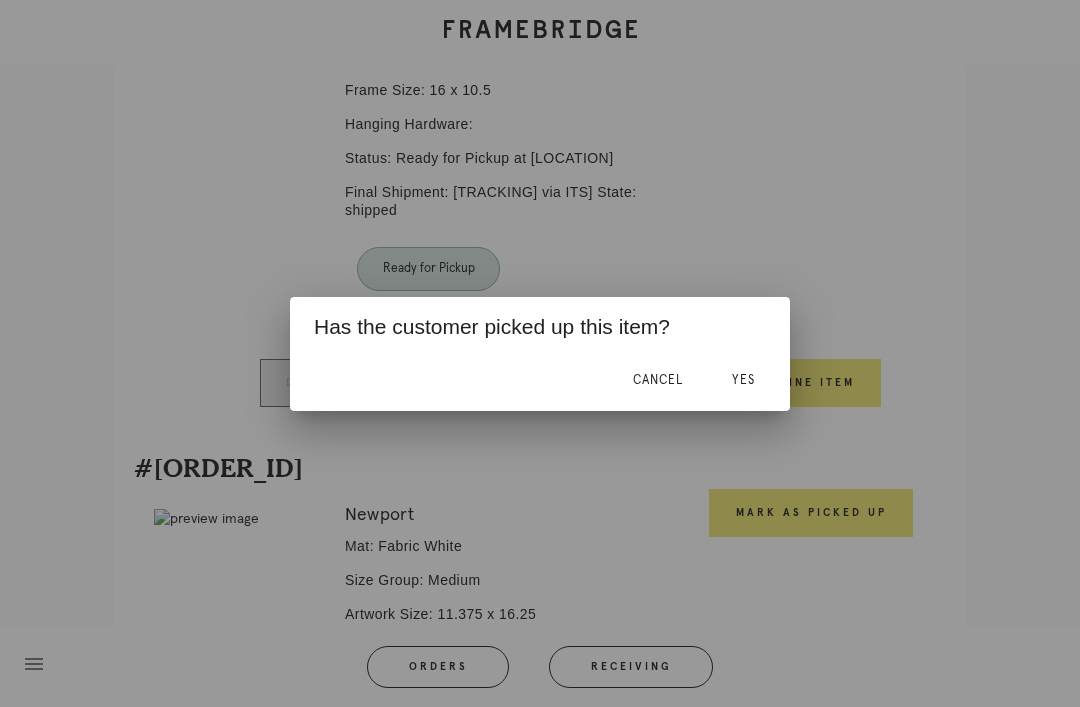 click on "Yes" at bounding box center (743, 381) 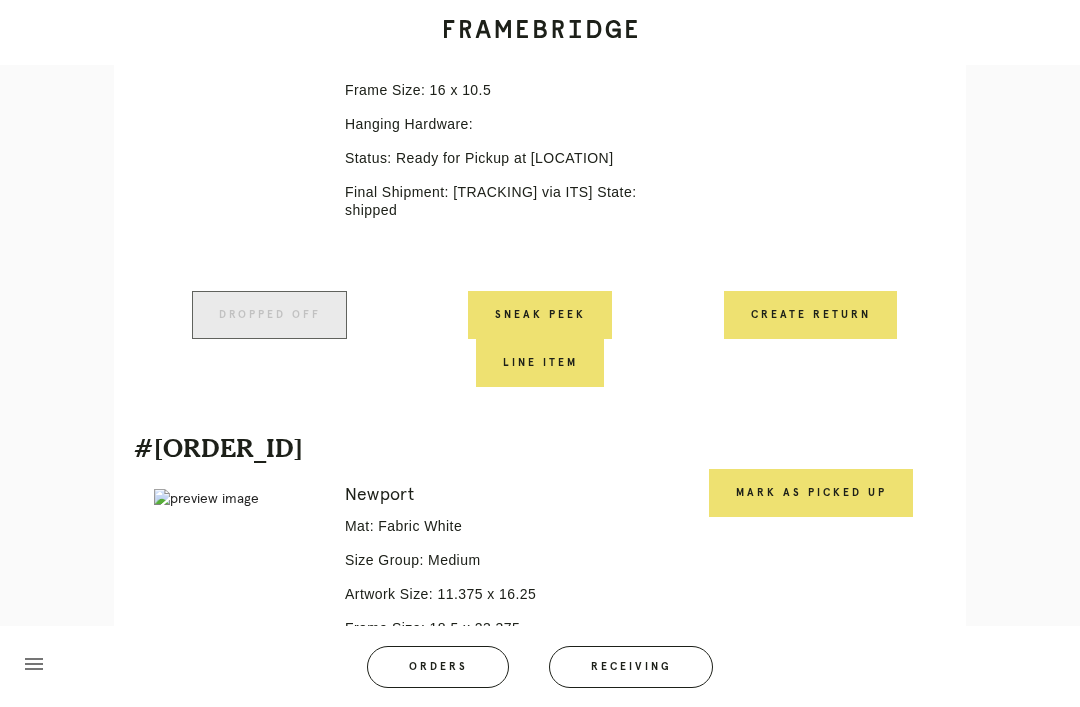 click on "Mark as Picked Up" at bounding box center [811, 493] 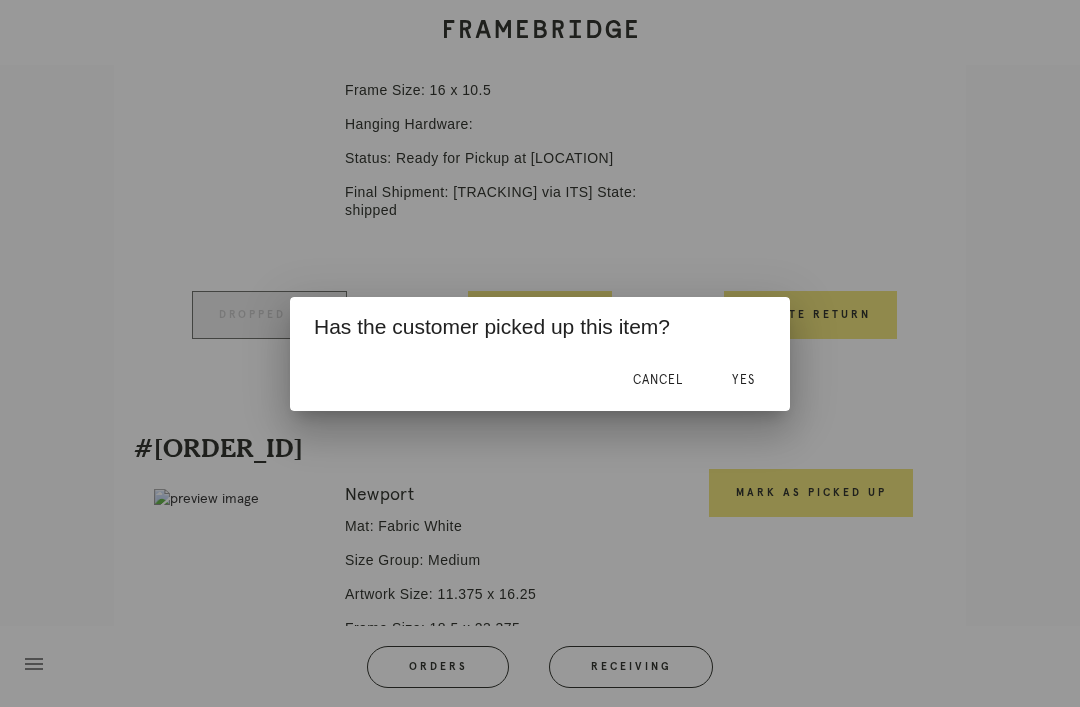 click on "Yes" at bounding box center [743, 381] 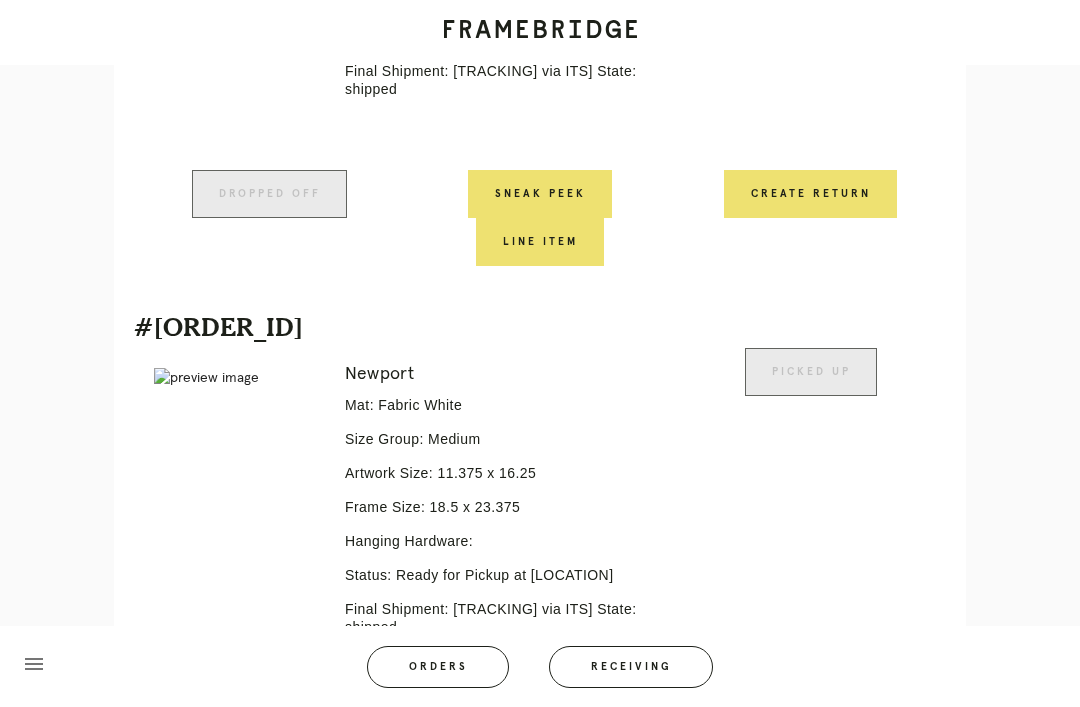 scroll, scrollTop: 0, scrollLeft: 0, axis: both 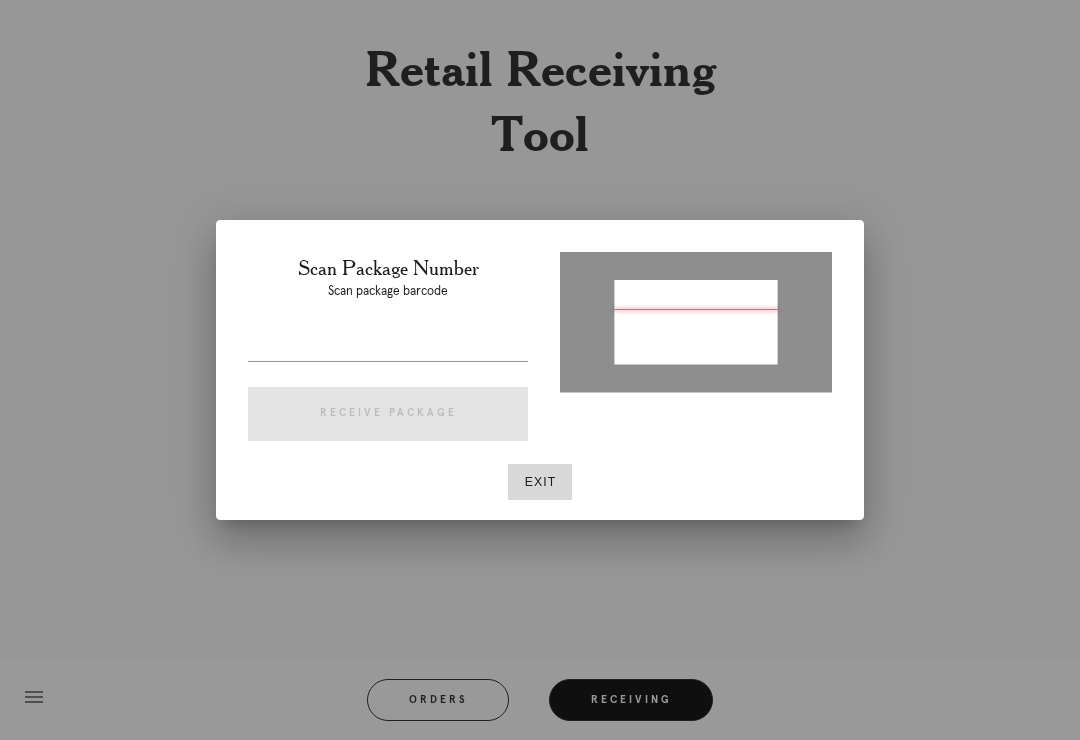 type on "P593619483515642" 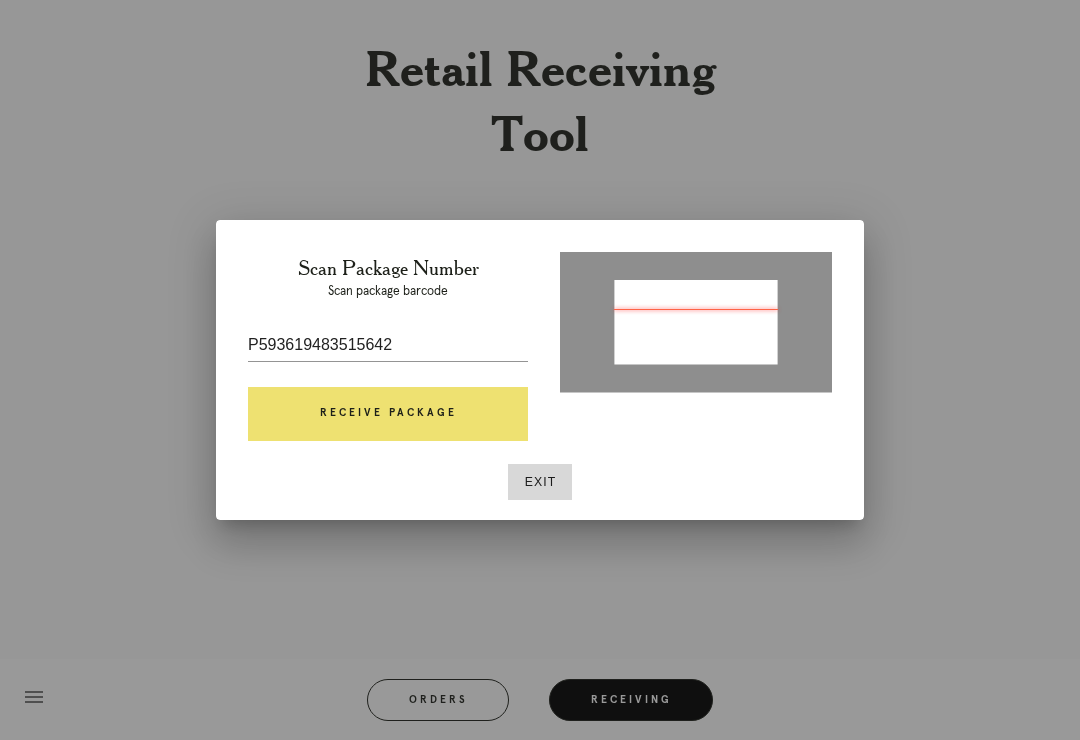 click on "Receive Package" at bounding box center (388, 414) 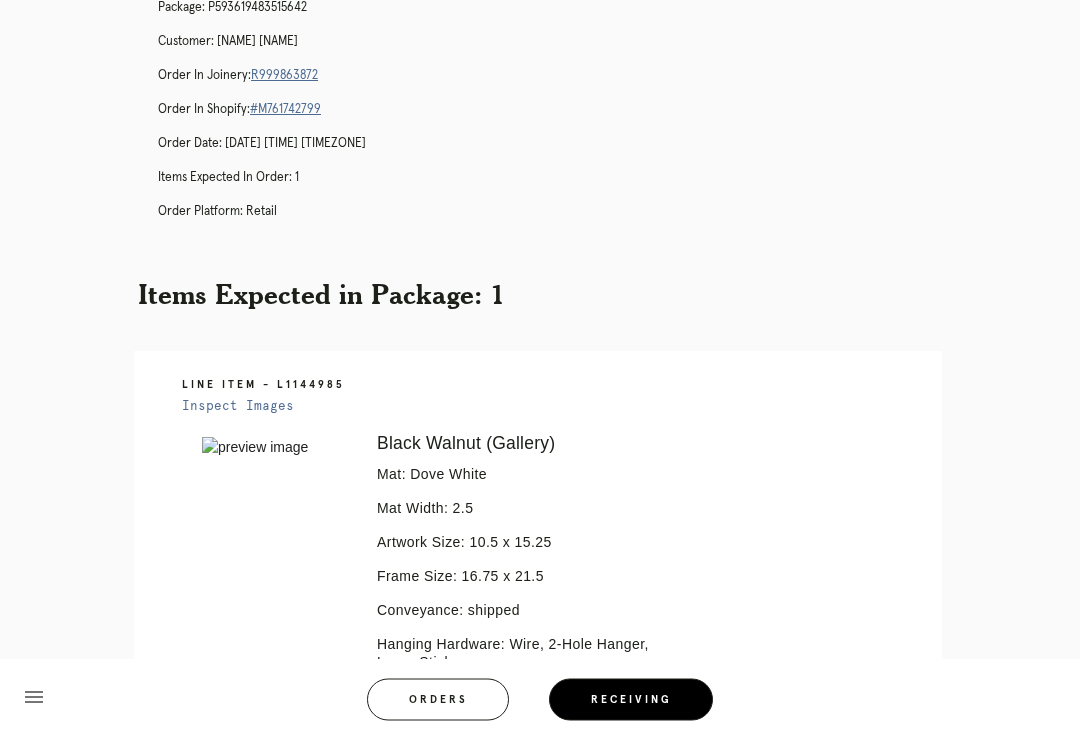 scroll, scrollTop: 0, scrollLeft: 0, axis: both 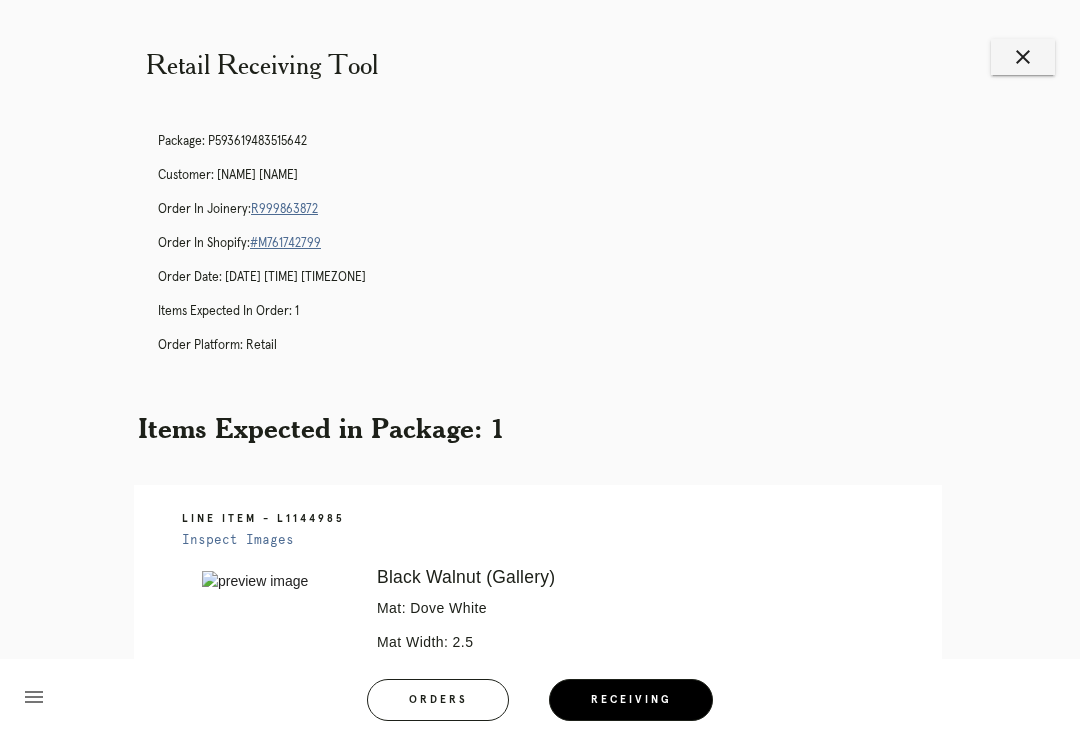 click on "R999863872" at bounding box center (284, 209) 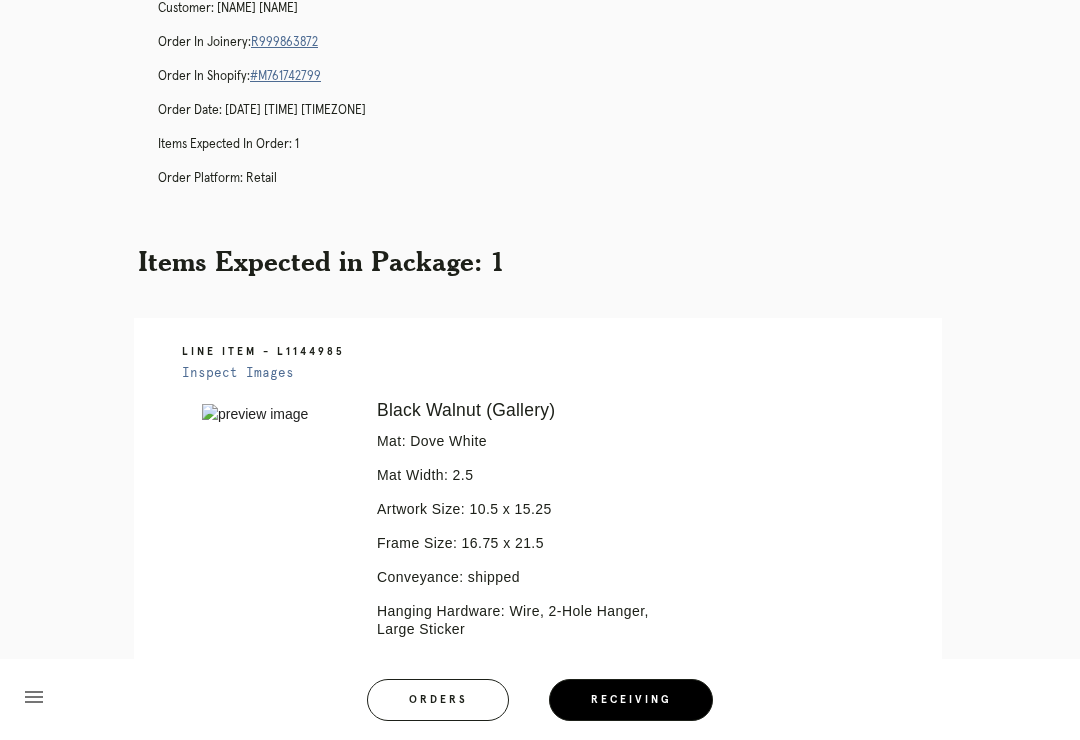 scroll, scrollTop: 0, scrollLeft: 0, axis: both 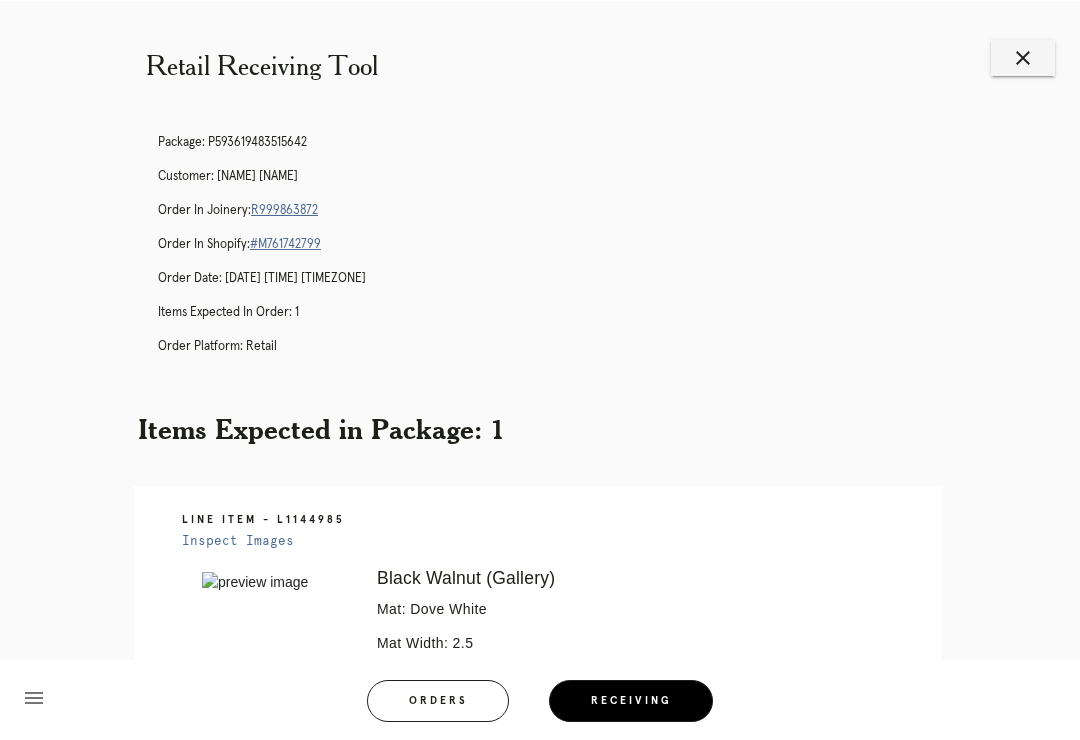 click on "close" at bounding box center [1023, 57] 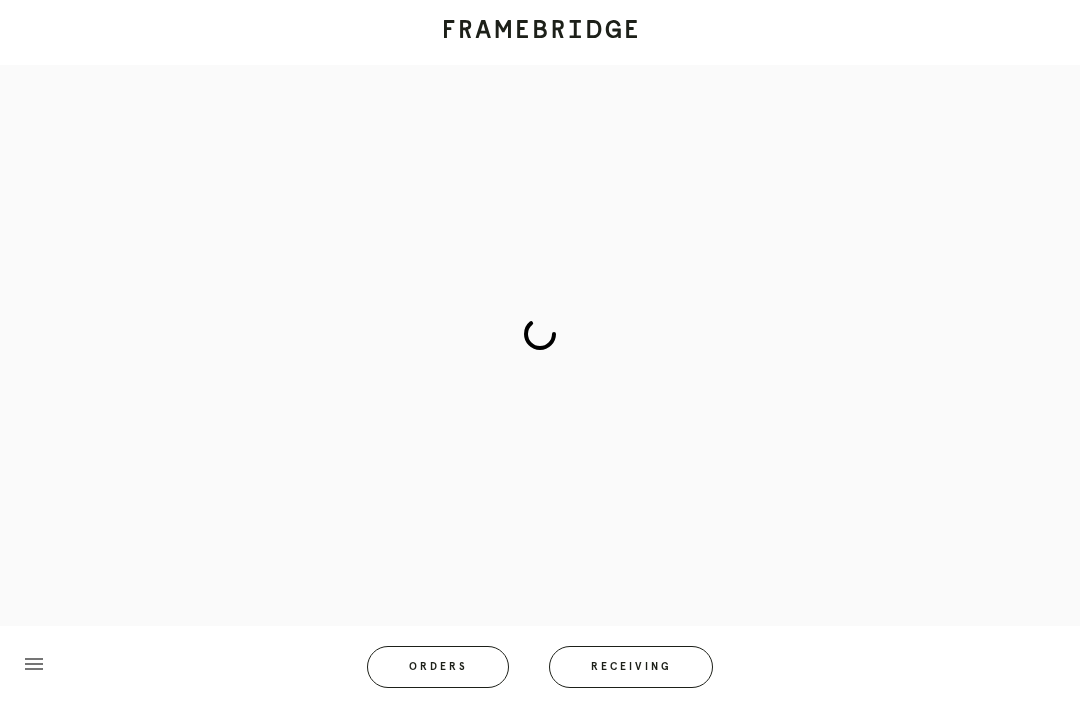 scroll, scrollTop: 0, scrollLeft: 0, axis: both 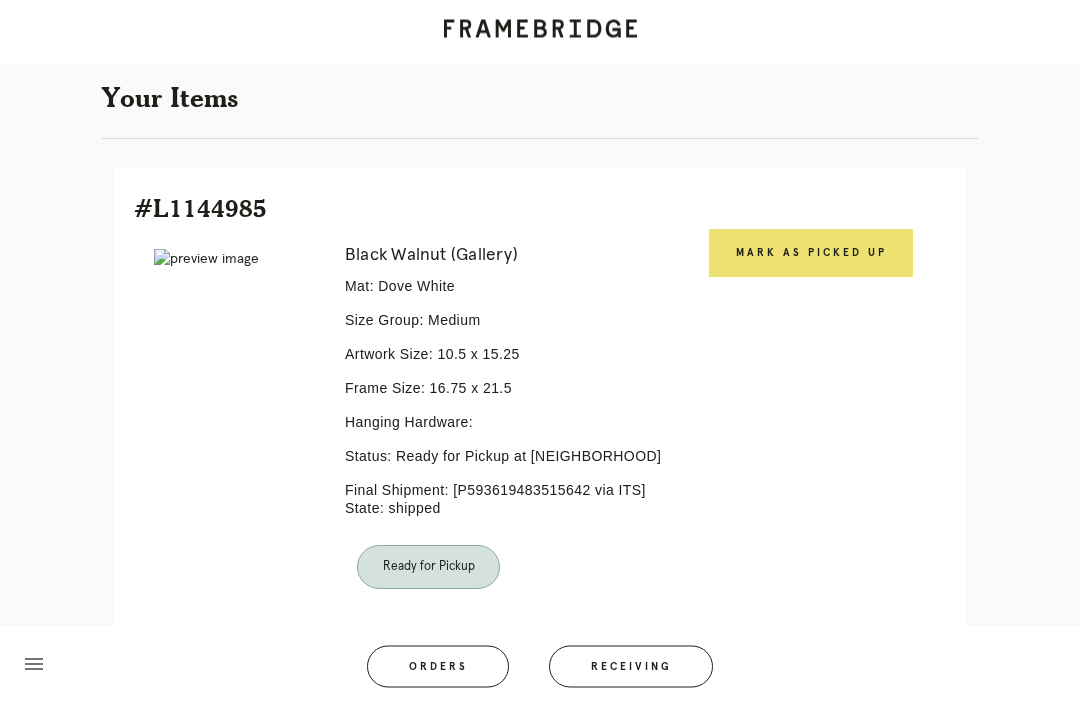 click on "Mark as Picked Up" at bounding box center [811, 254] 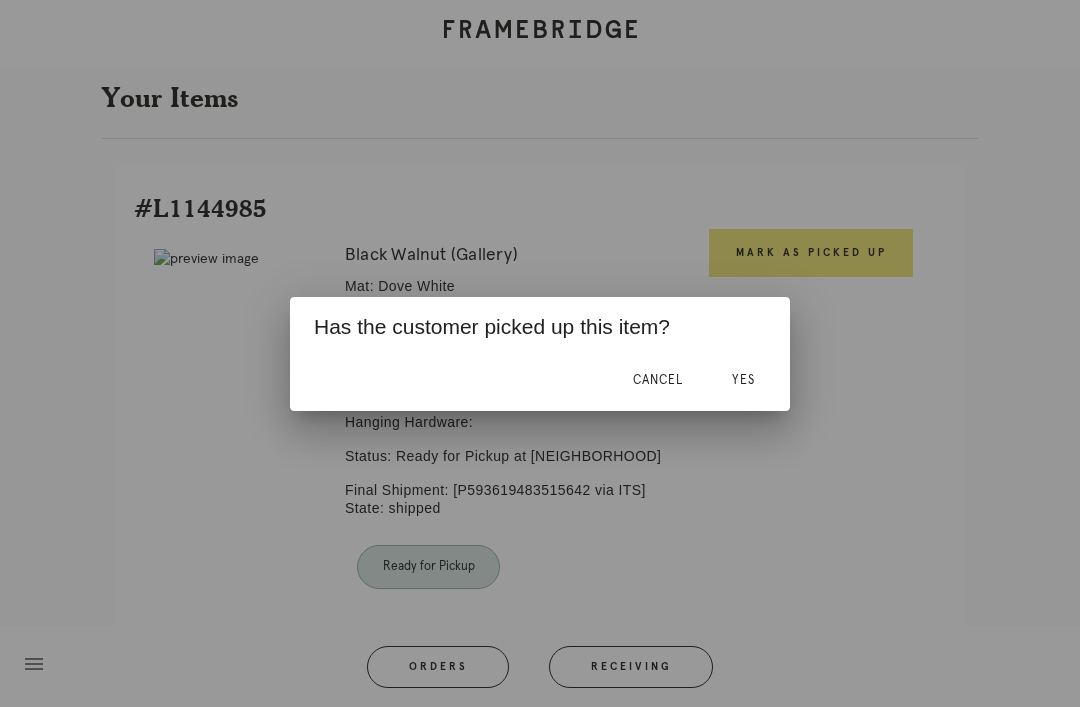 click on "Yes" at bounding box center [743, 380] 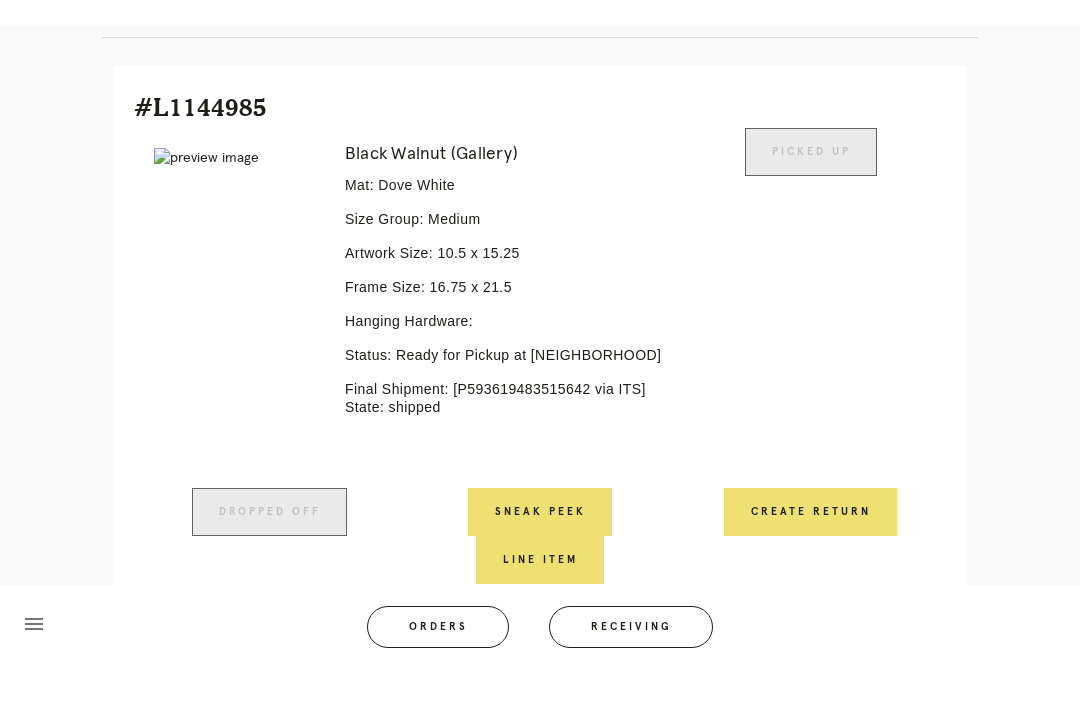 scroll, scrollTop: 0, scrollLeft: 0, axis: both 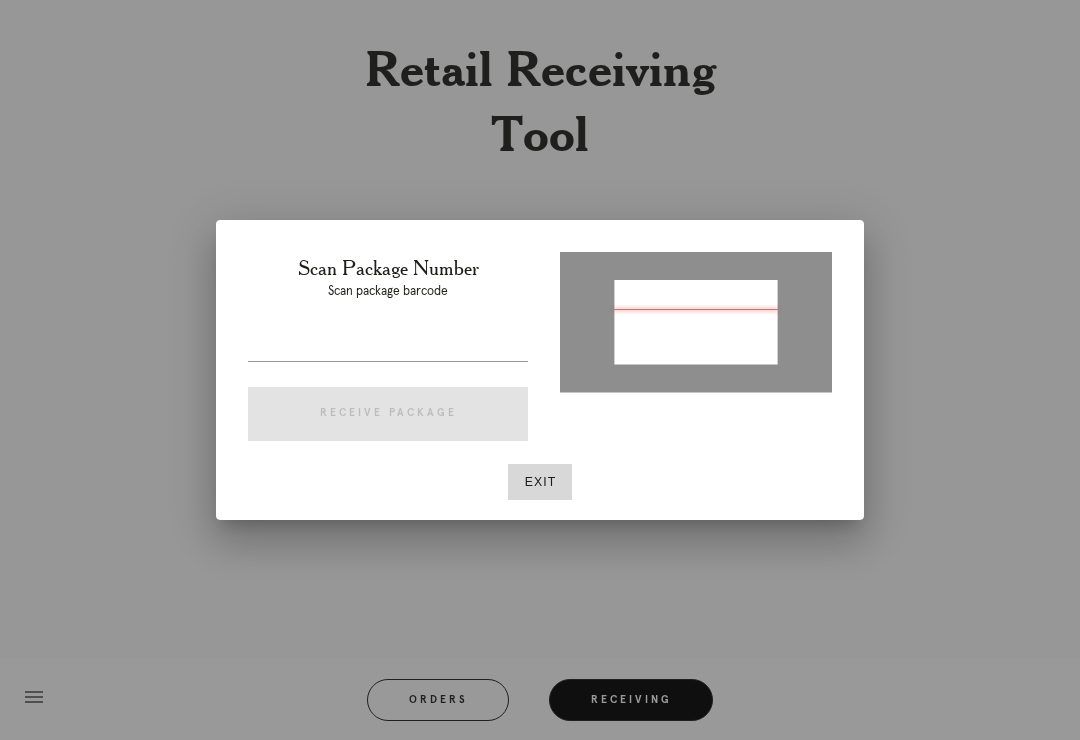 type on "P364214257613463" 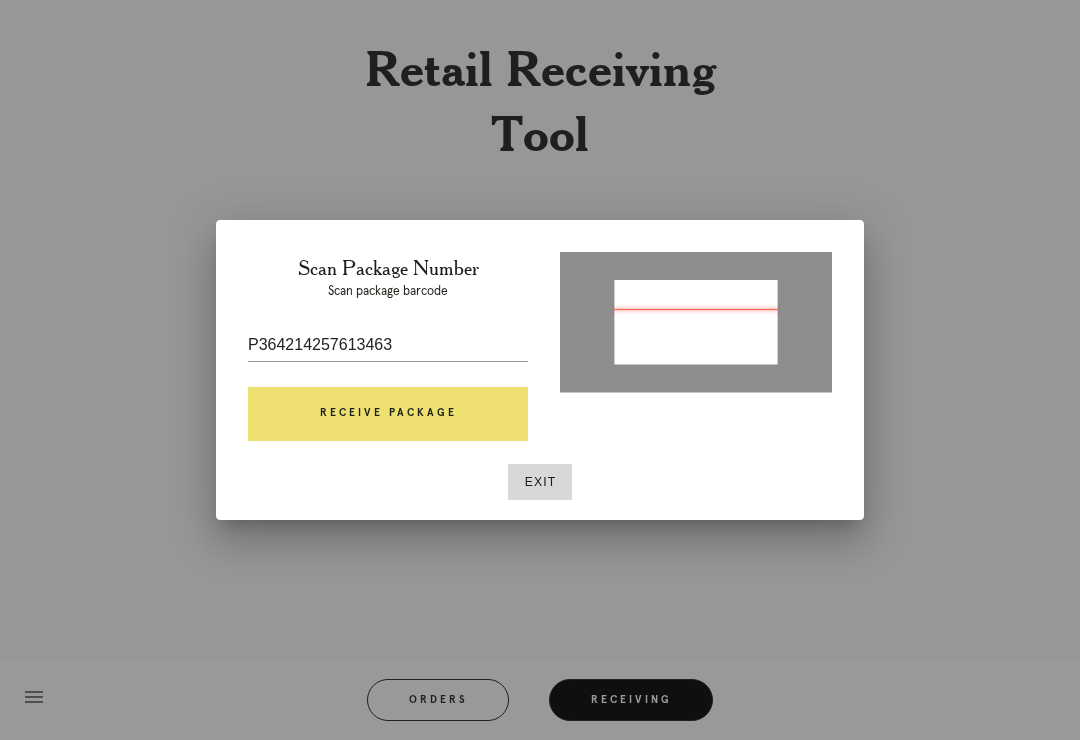 click on "Receive Package" at bounding box center [388, 414] 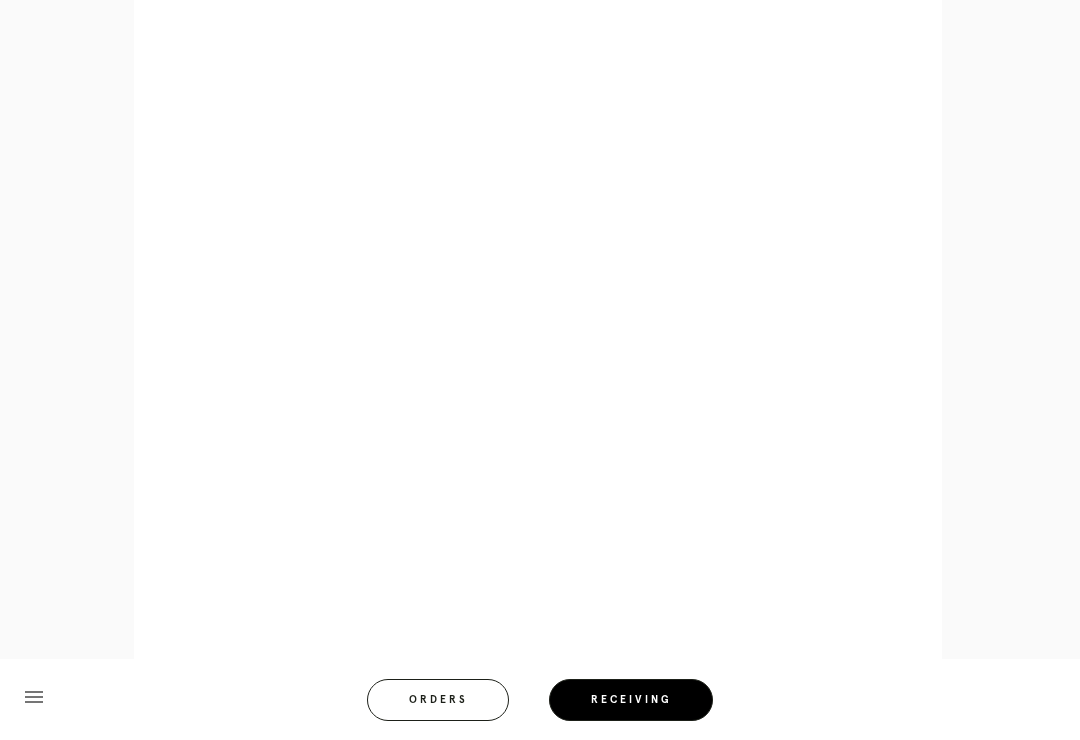 scroll, scrollTop: 858, scrollLeft: 0, axis: vertical 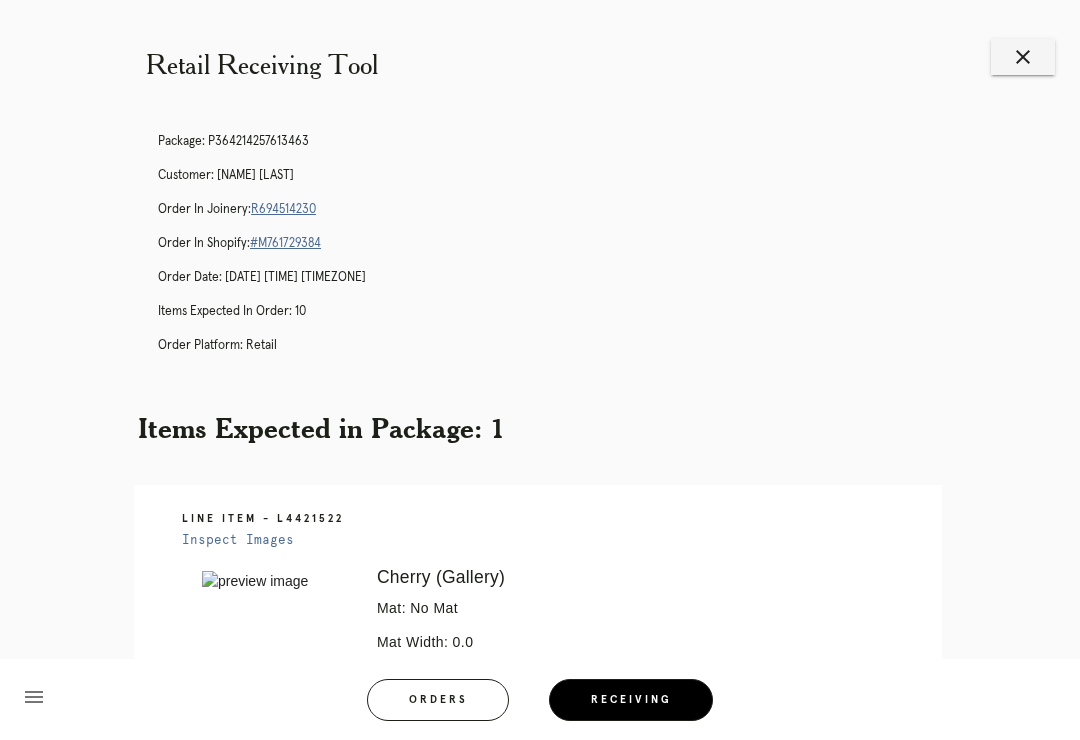 click on "close" at bounding box center [1023, 57] 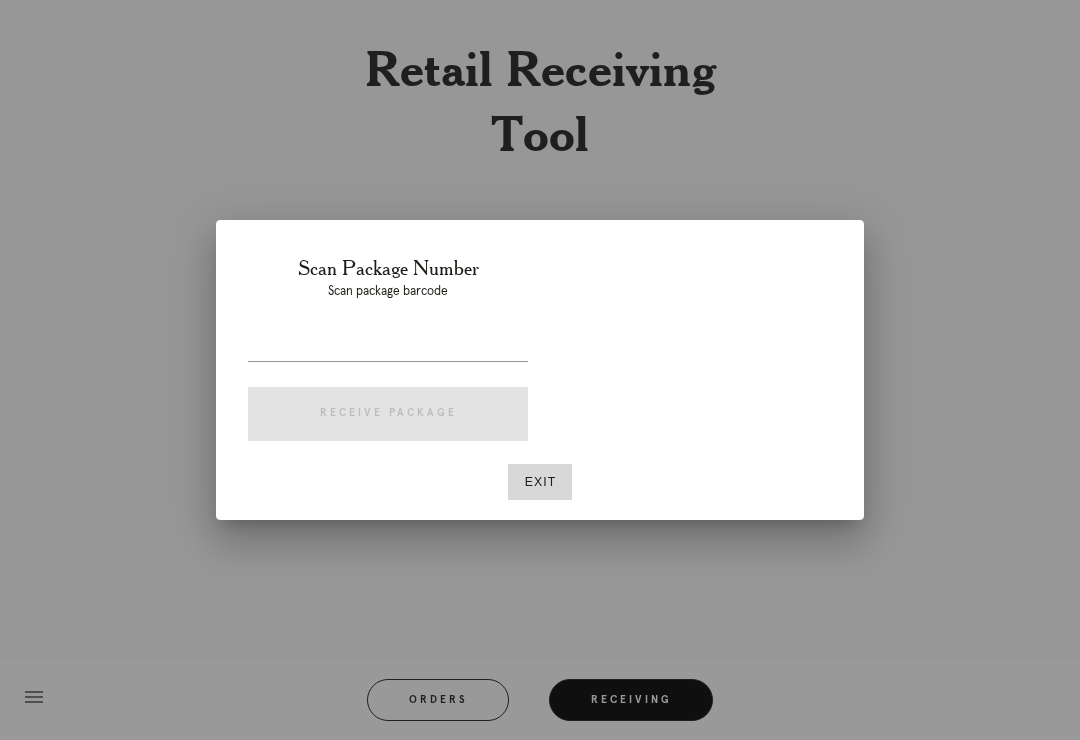 scroll, scrollTop: 0, scrollLeft: 0, axis: both 